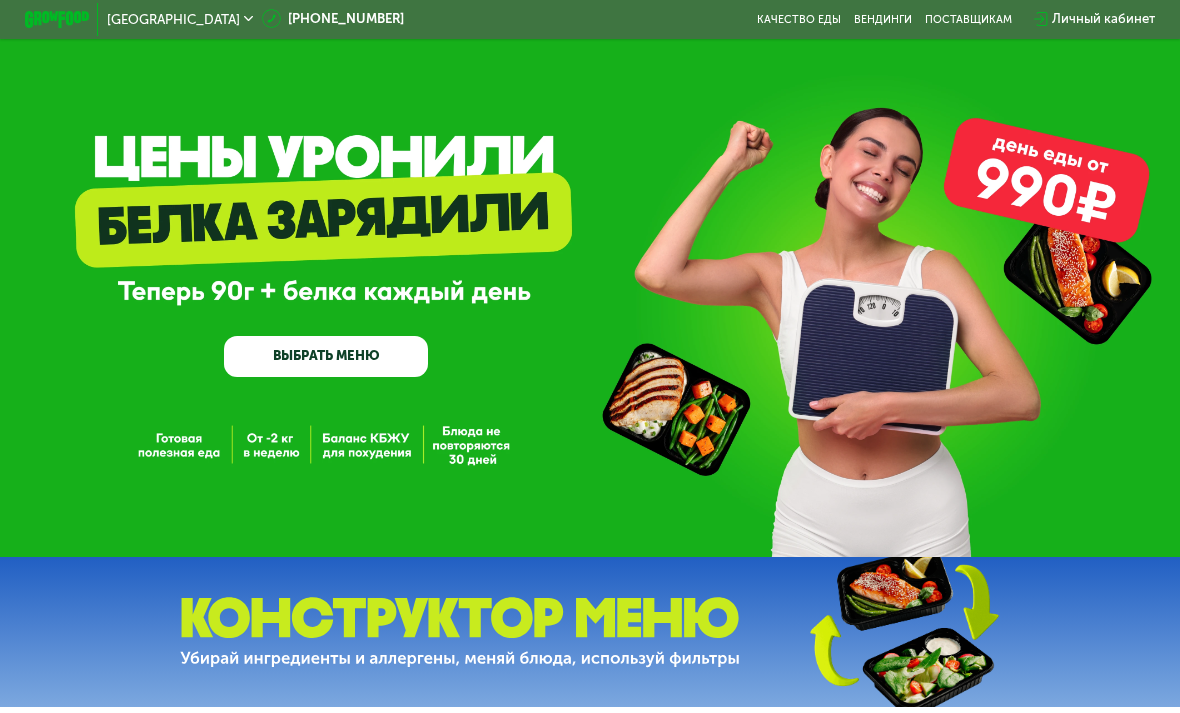 scroll, scrollTop: 0, scrollLeft: 0, axis: both 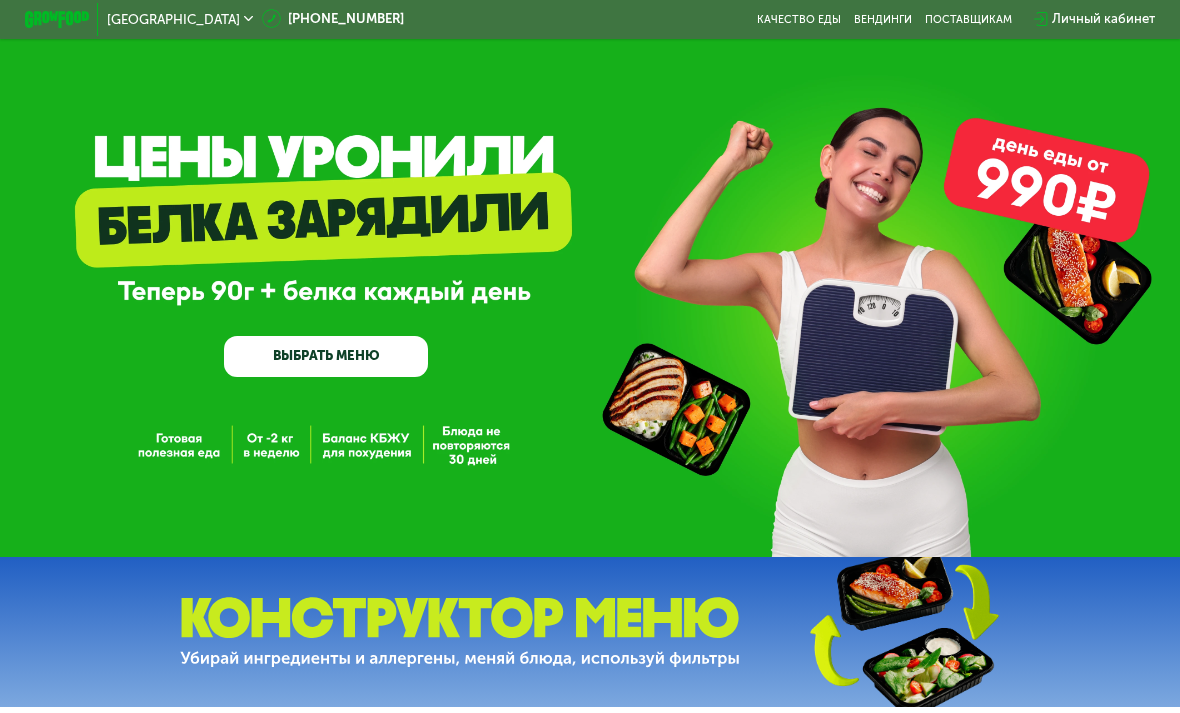 click on "ВЫБРАТЬ МЕНЮ" at bounding box center (326, 356) 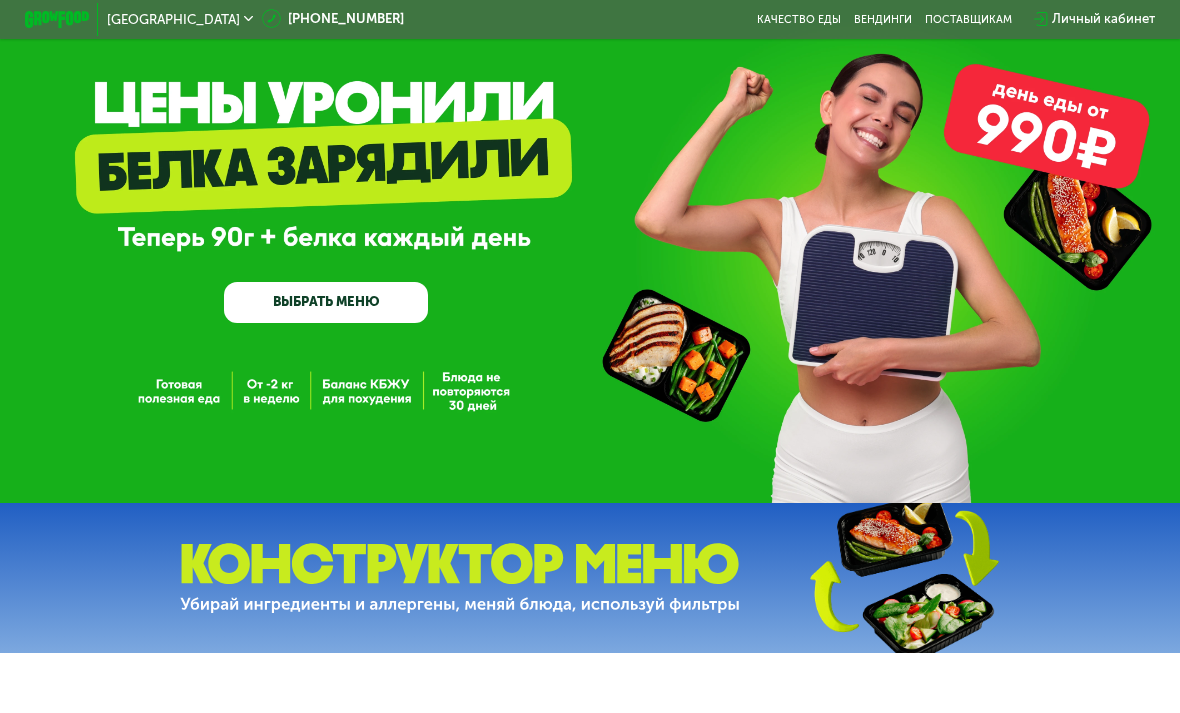 click on "GrowFood — доставка правильного питания  ВЫБРАТЬ МЕНЮ" at bounding box center (590, 224) 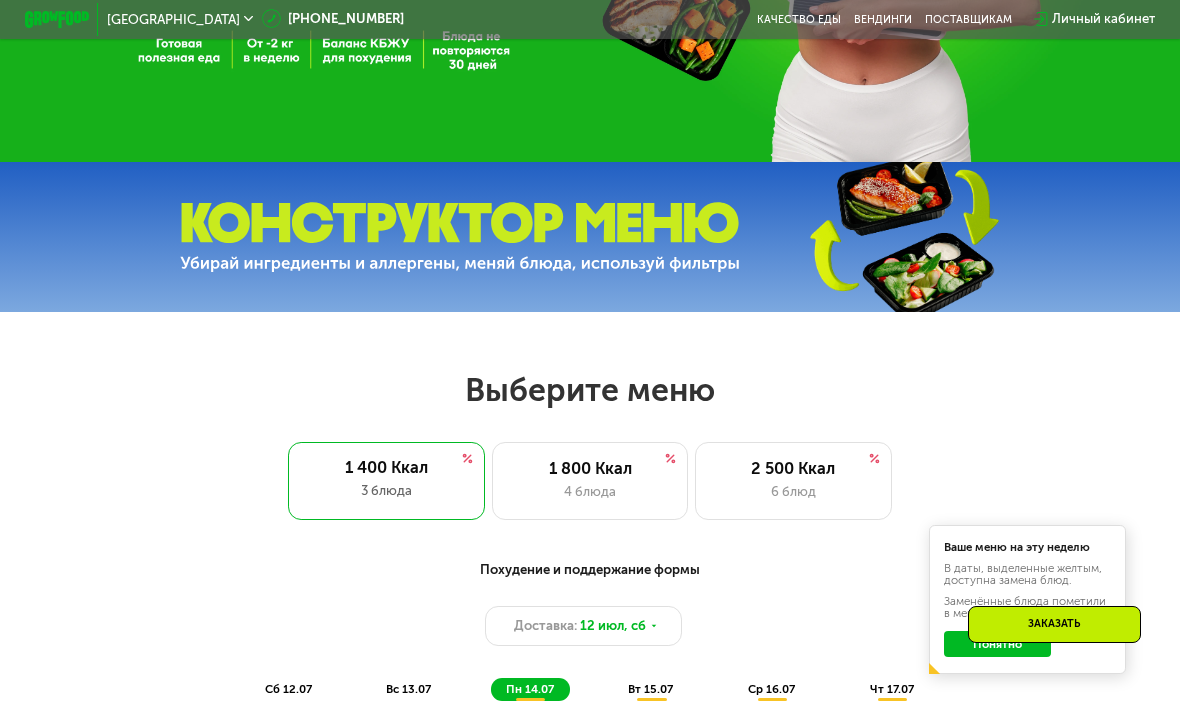 scroll, scrollTop: 726, scrollLeft: 0, axis: vertical 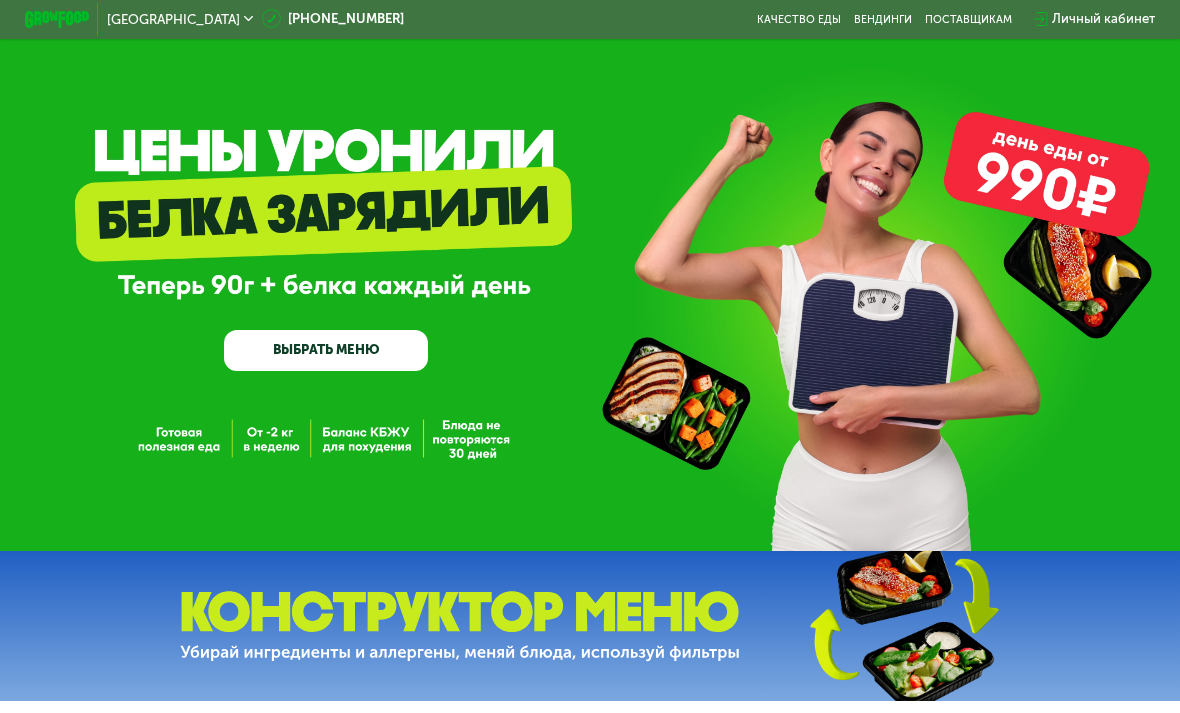 click on "ВЫБРАТЬ МЕНЮ" at bounding box center (326, 350) 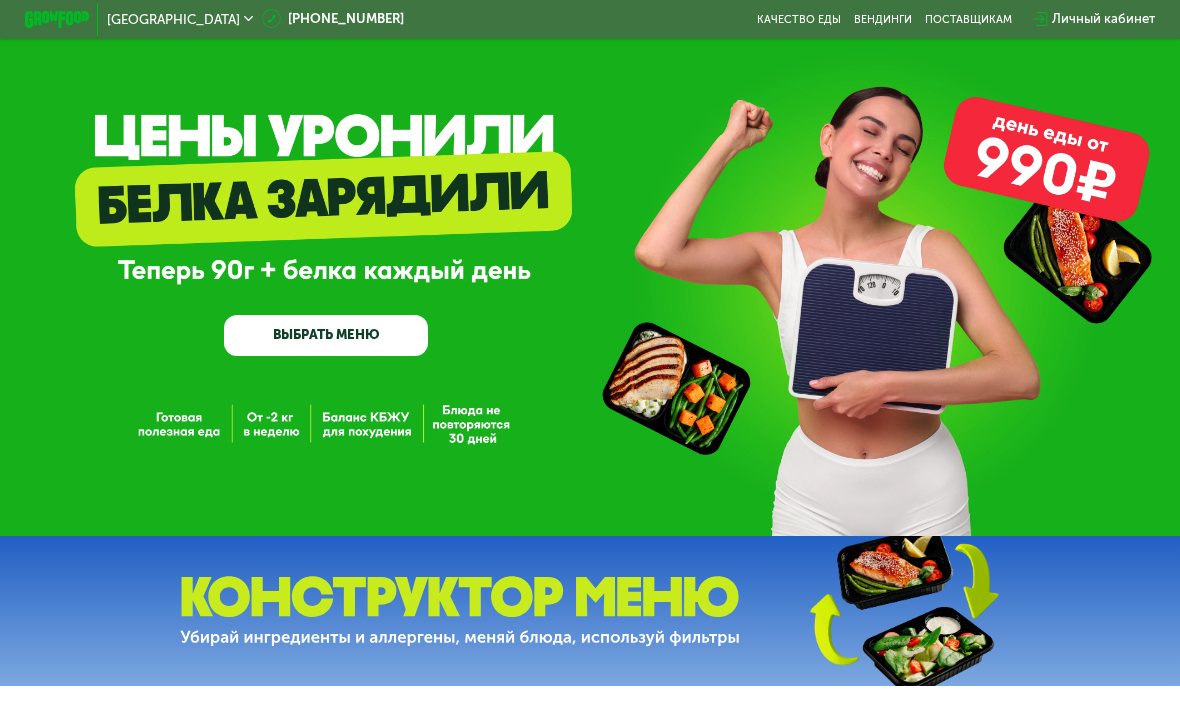 click on "ВЫБРАТЬ МЕНЮ" at bounding box center (326, 335) 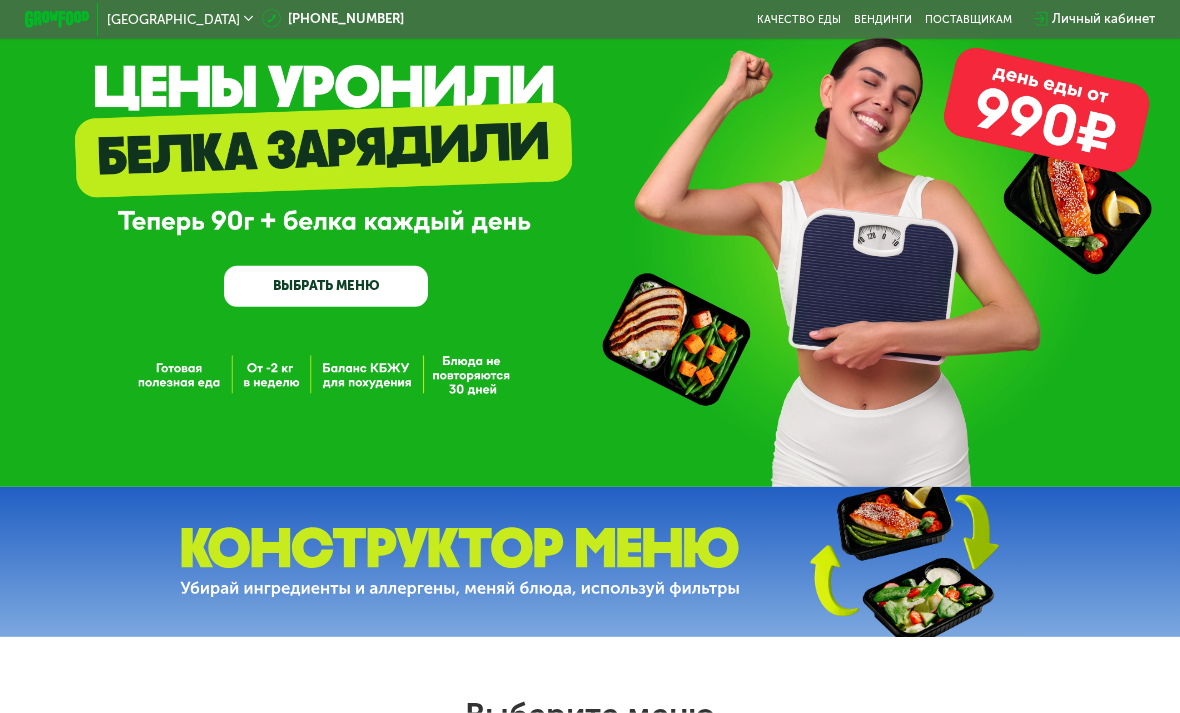 click on "GrowFood — доставка правильного питания  ВЫБРАТЬ МЕНЮ" at bounding box center [590, 208] 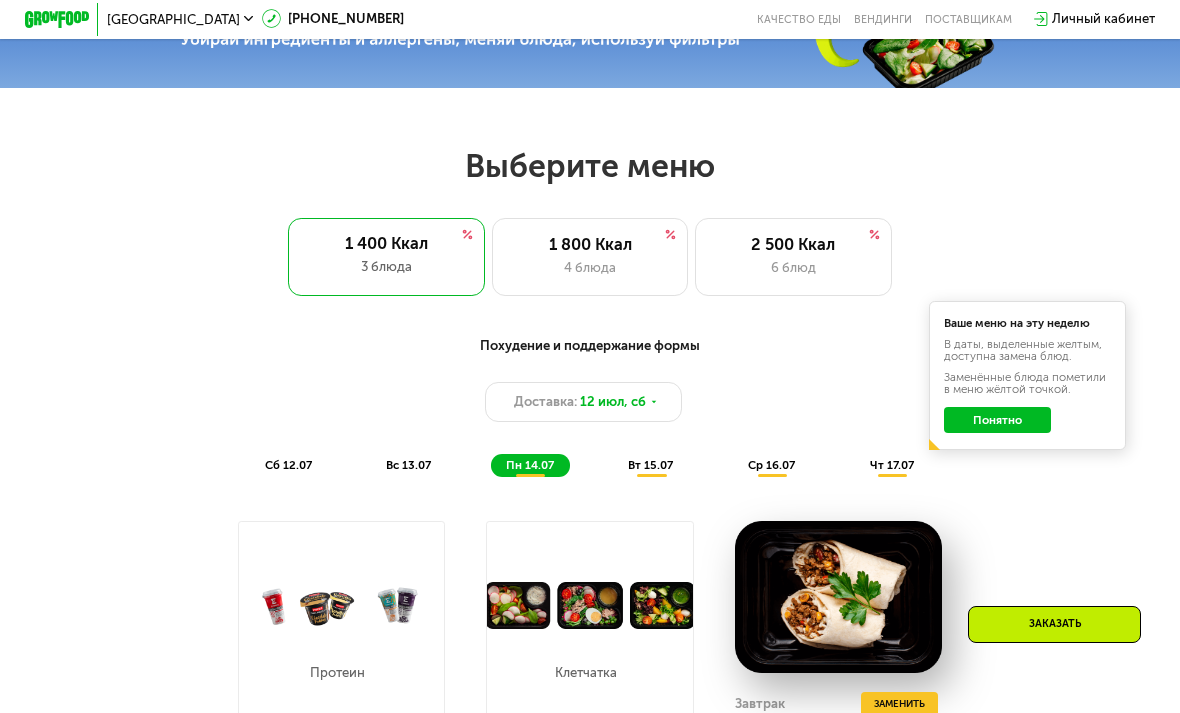 scroll, scrollTop: 617, scrollLeft: 0, axis: vertical 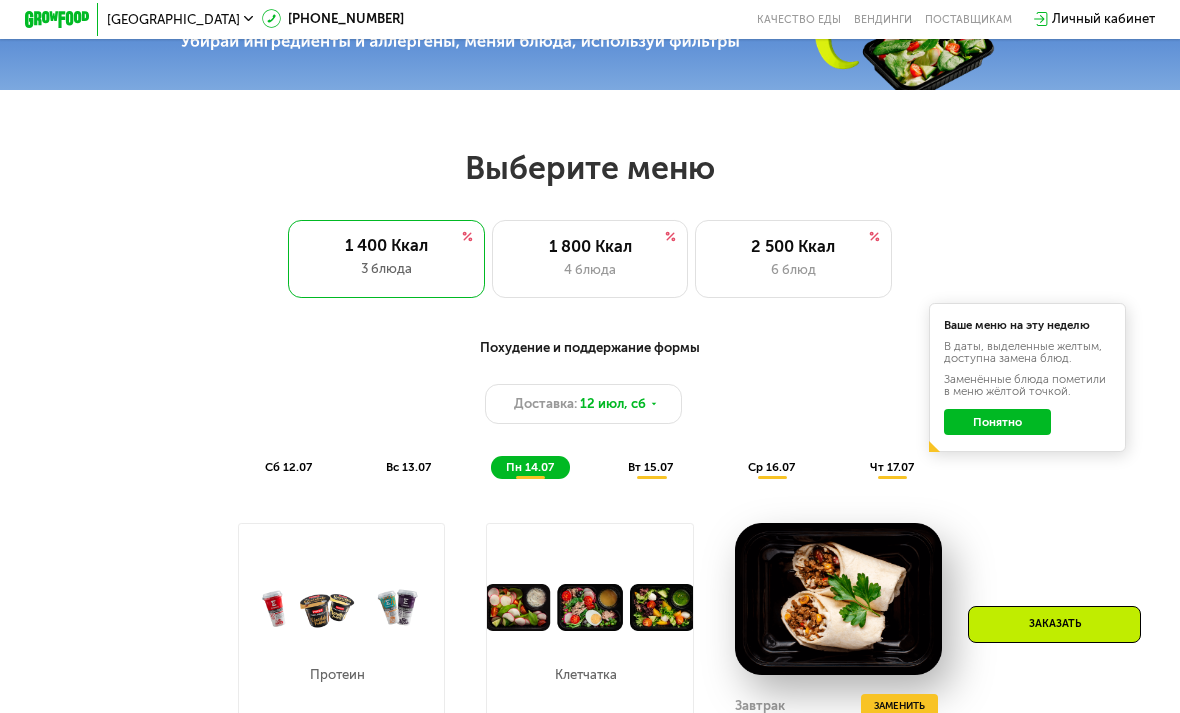 click on "Похудение и поддержание формы" at bounding box center (590, 348) 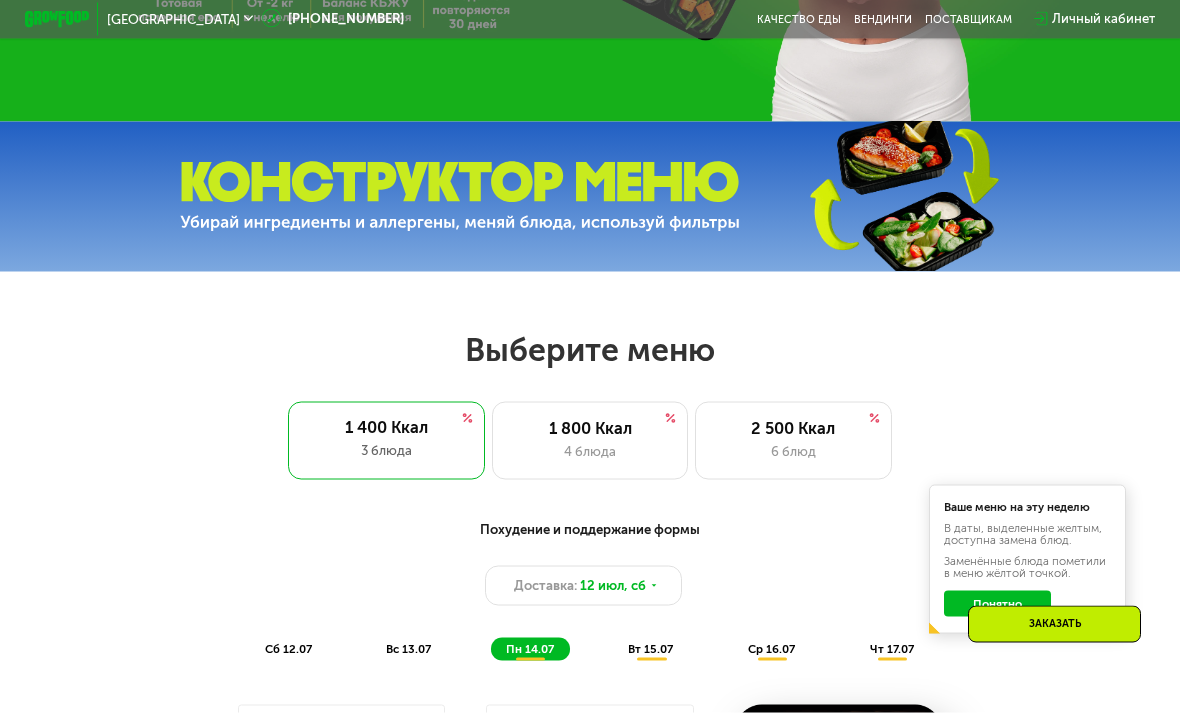 scroll, scrollTop: 431, scrollLeft: 0, axis: vertical 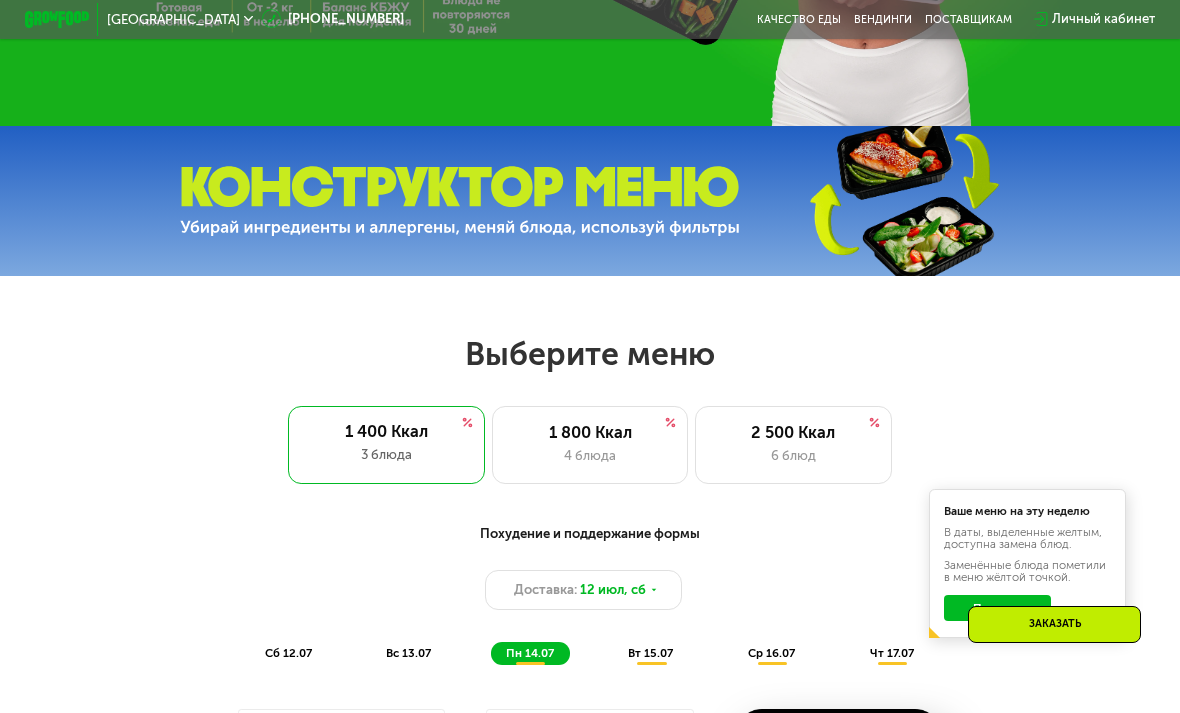 click on "Выберите меню  1 400 Ккал 3 блюда 1 800 Ккал 4 блюда 2 500 Ккал 6 блюд" at bounding box center (590, 409) 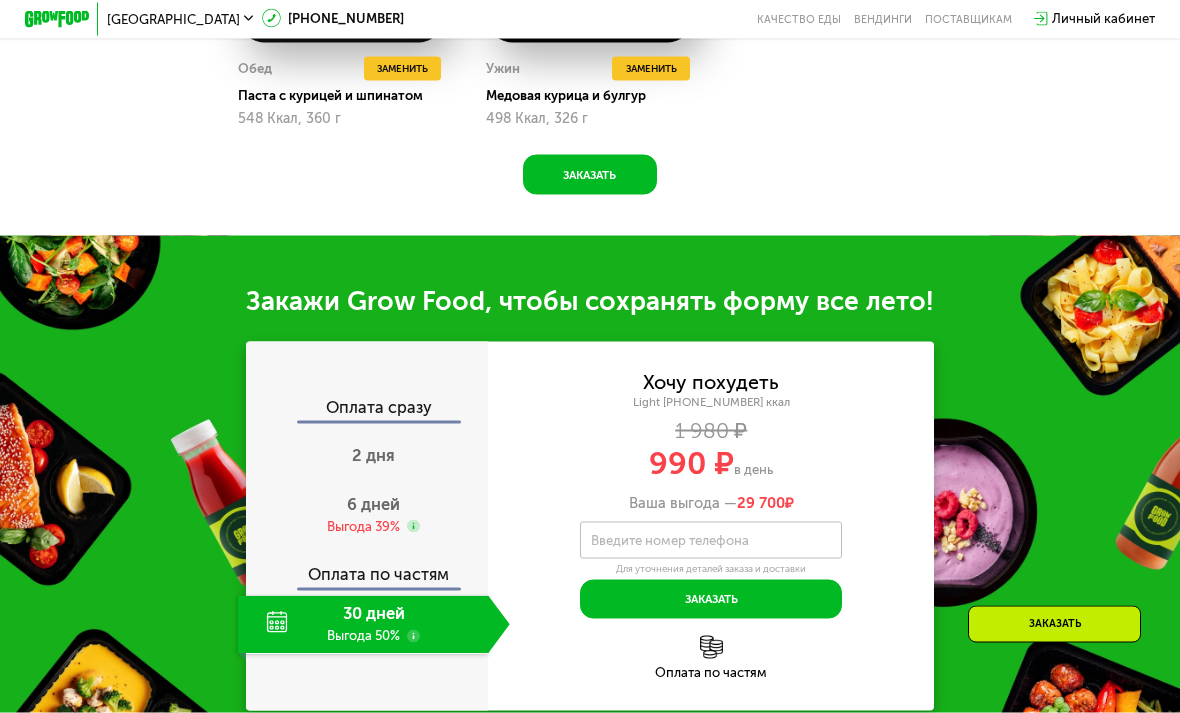 scroll, scrollTop: 1537, scrollLeft: 0, axis: vertical 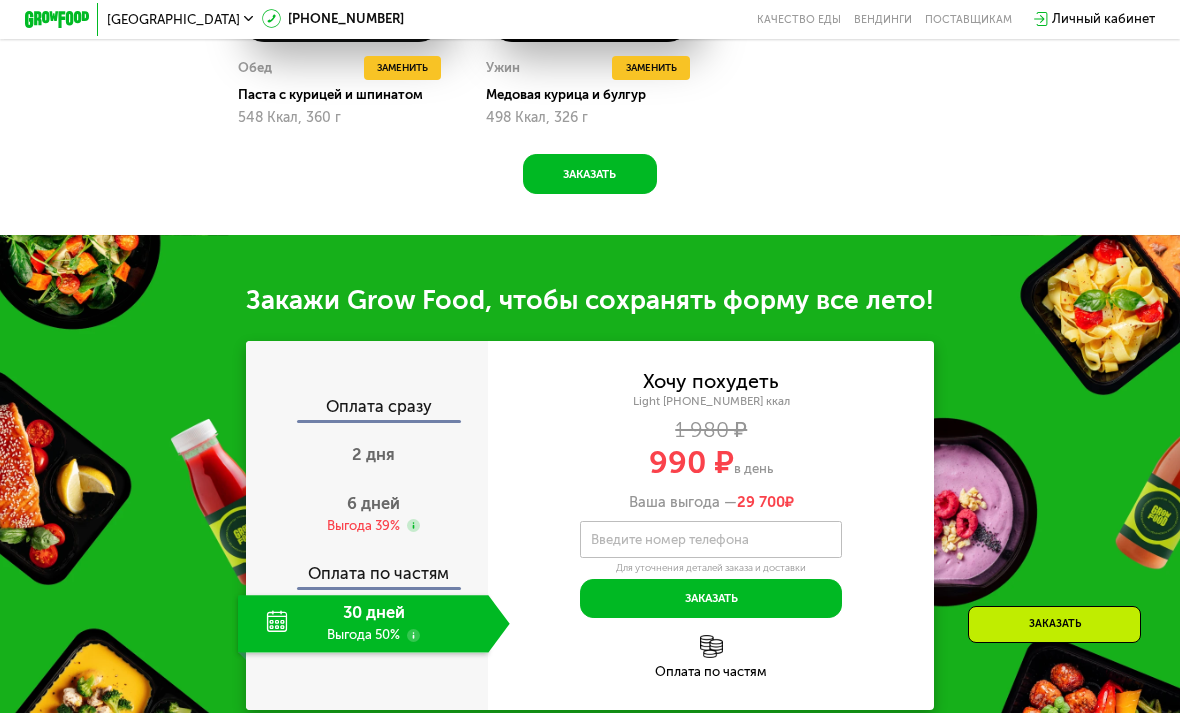 click on "6 дней" at bounding box center [373, 503] 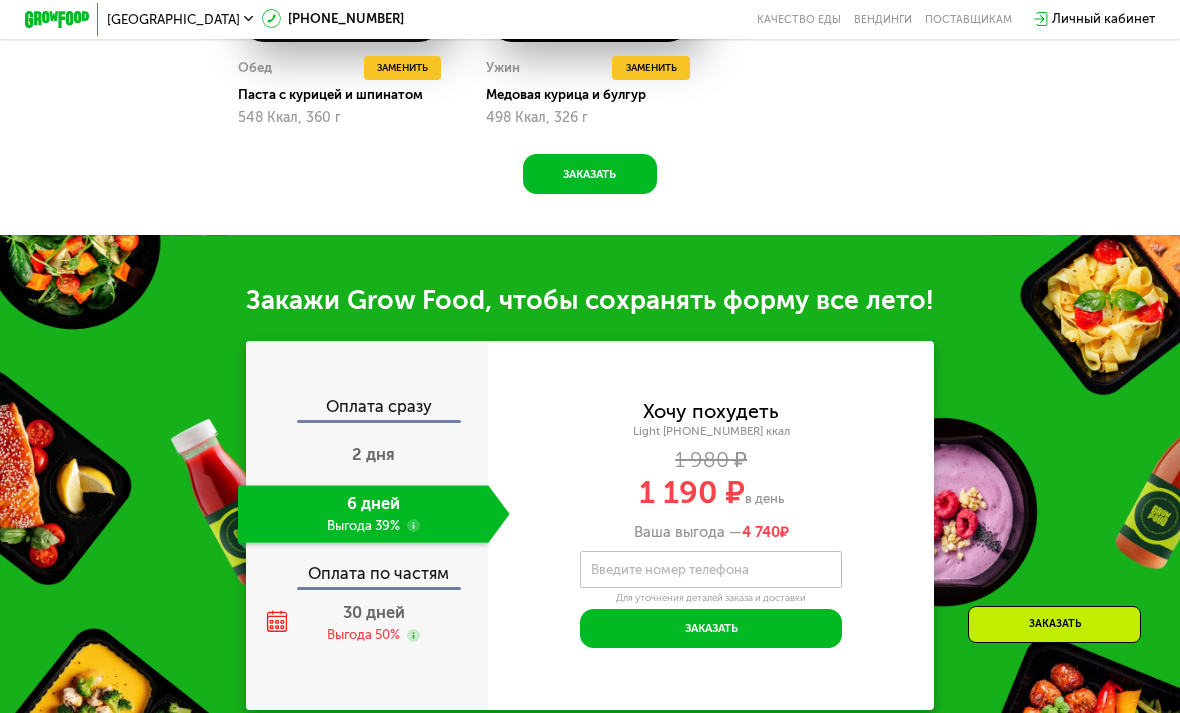 click on "30 дней" at bounding box center [374, 612] 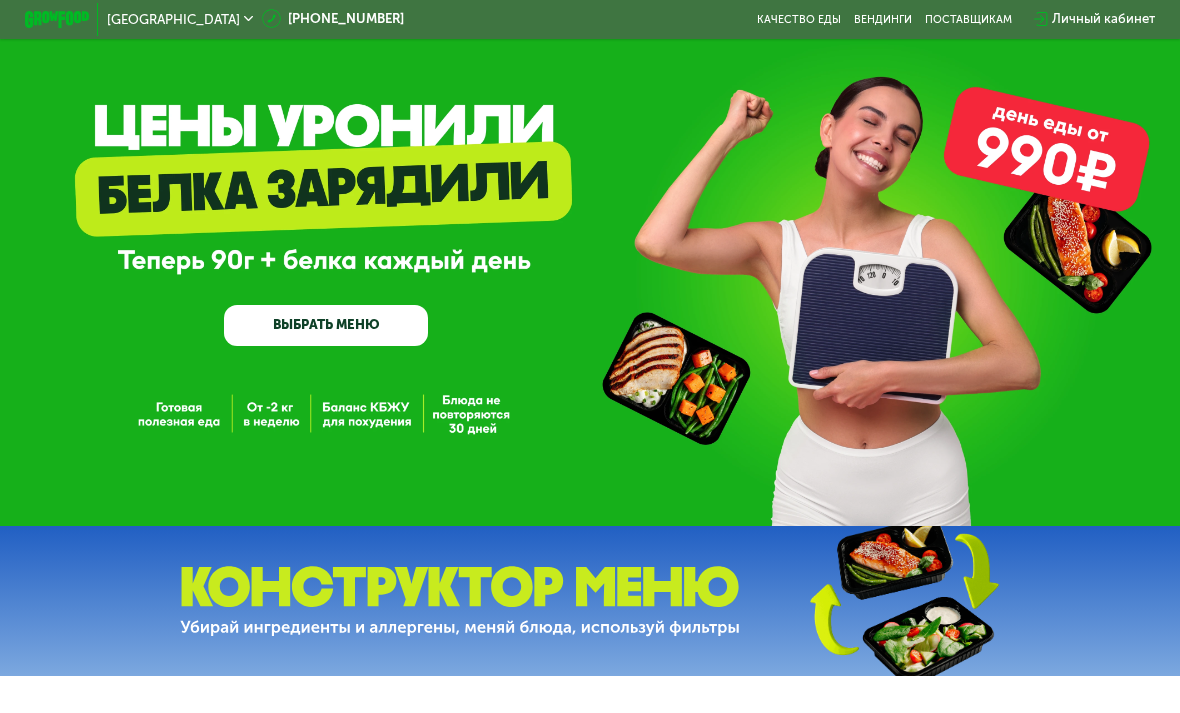 scroll, scrollTop: 0, scrollLeft: 0, axis: both 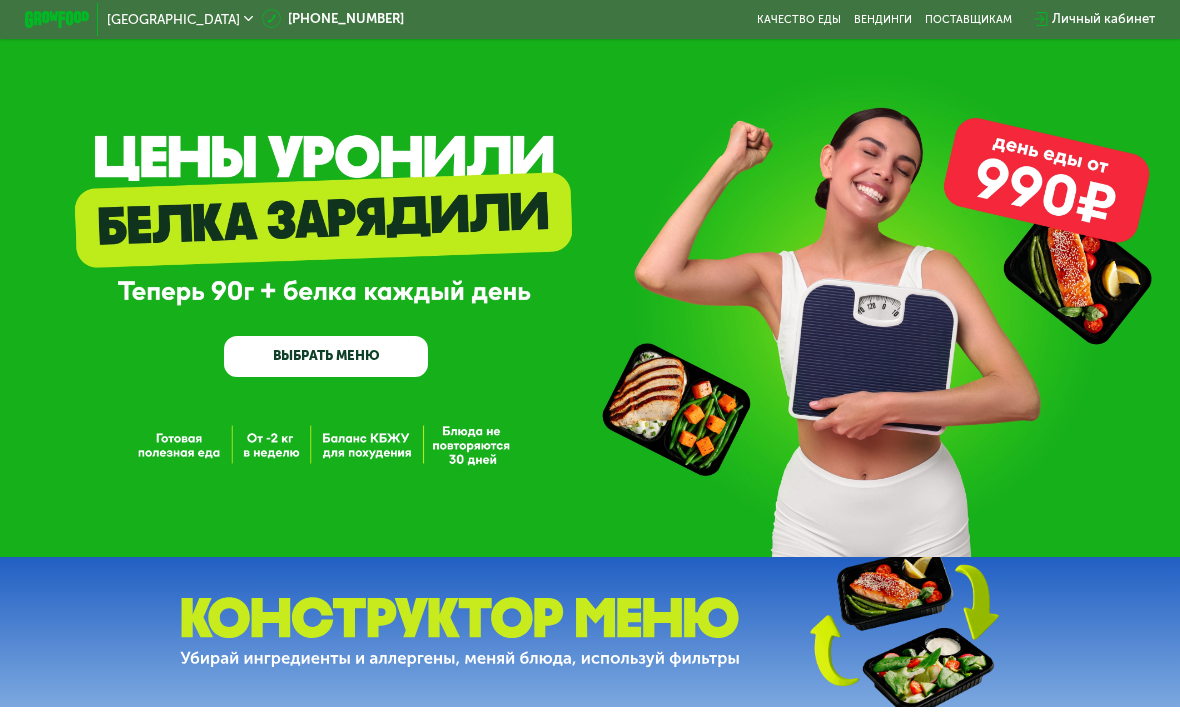 click on "Личный кабинет" at bounding box center [1103, 19] 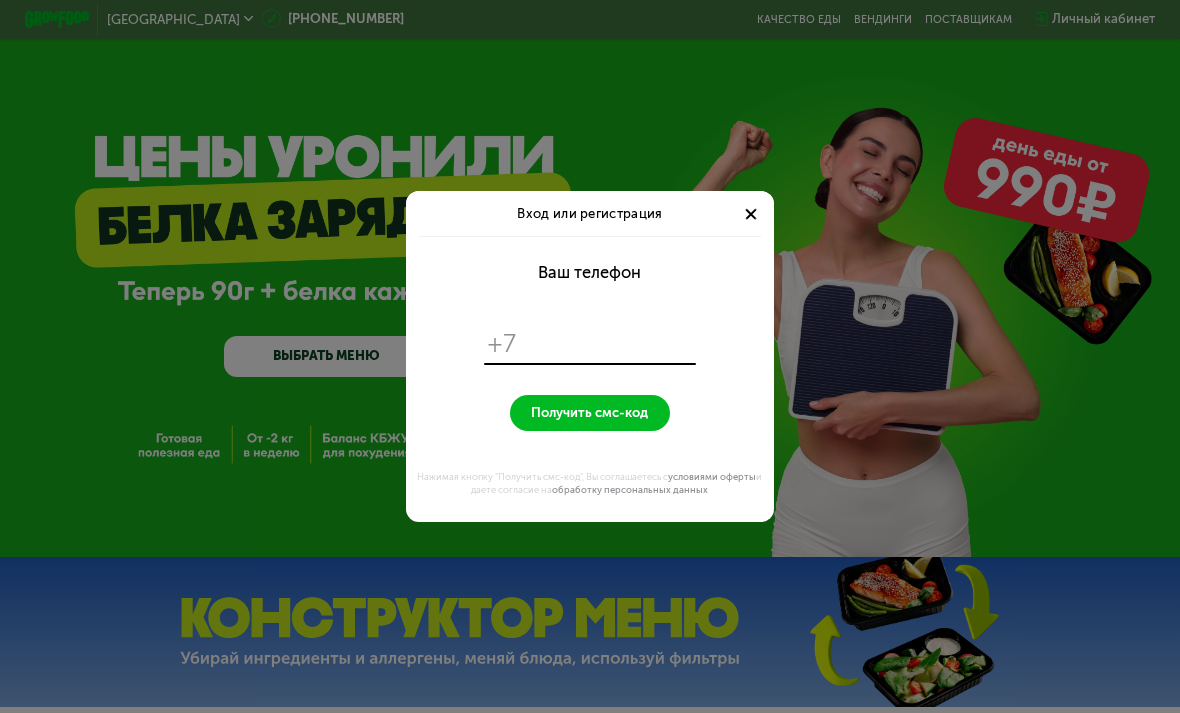 click at bounding box center (752, 214) 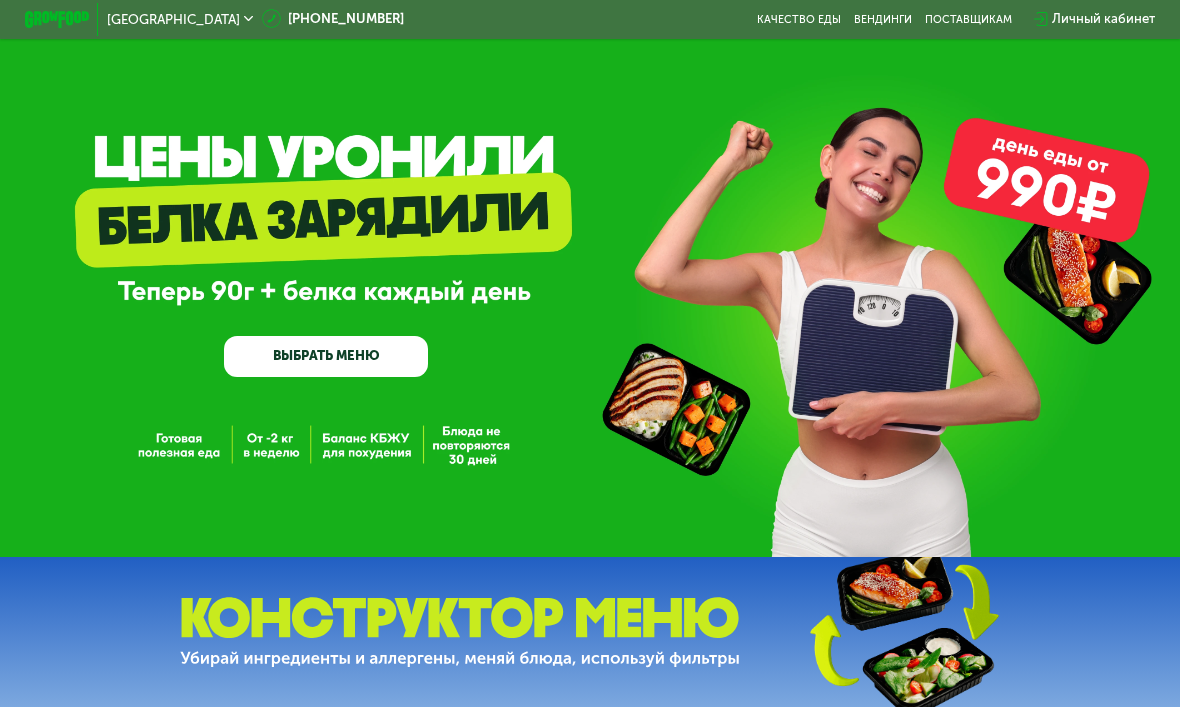 click on "ВЫБРАТЬ МЕНЮ" at bounding box center [326, 356] 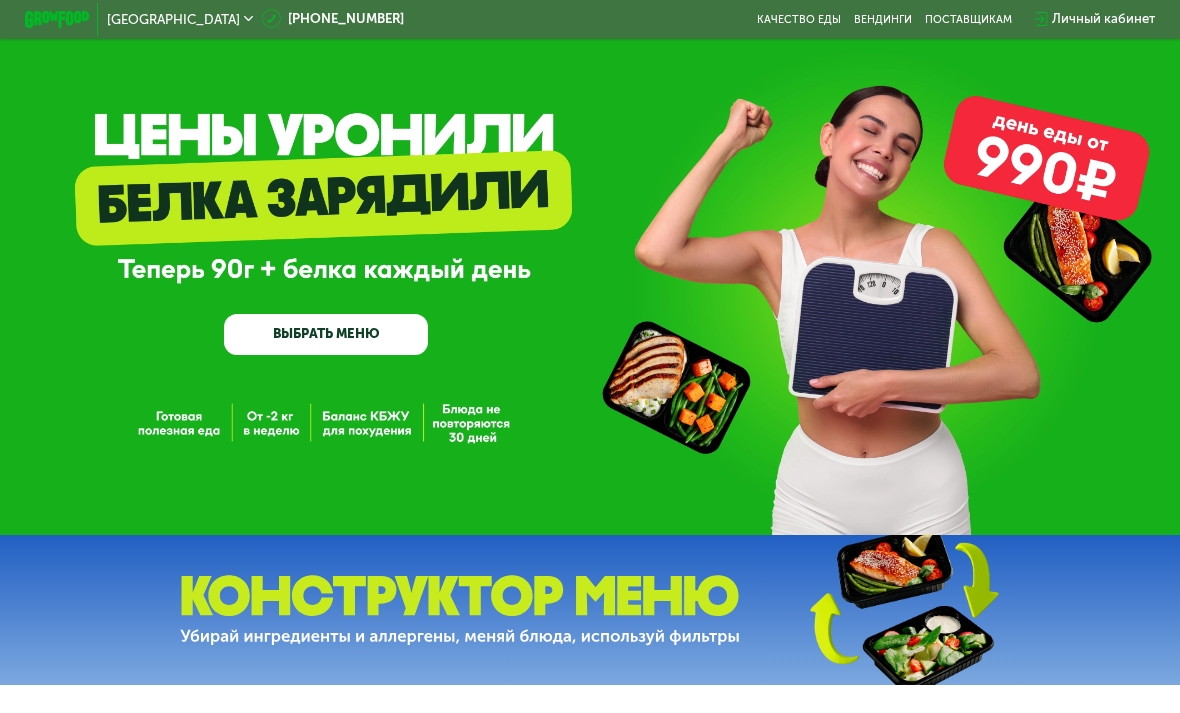 click on "ВЫБРАТЬ МЕНЮ" at bounding box center (326, 334) 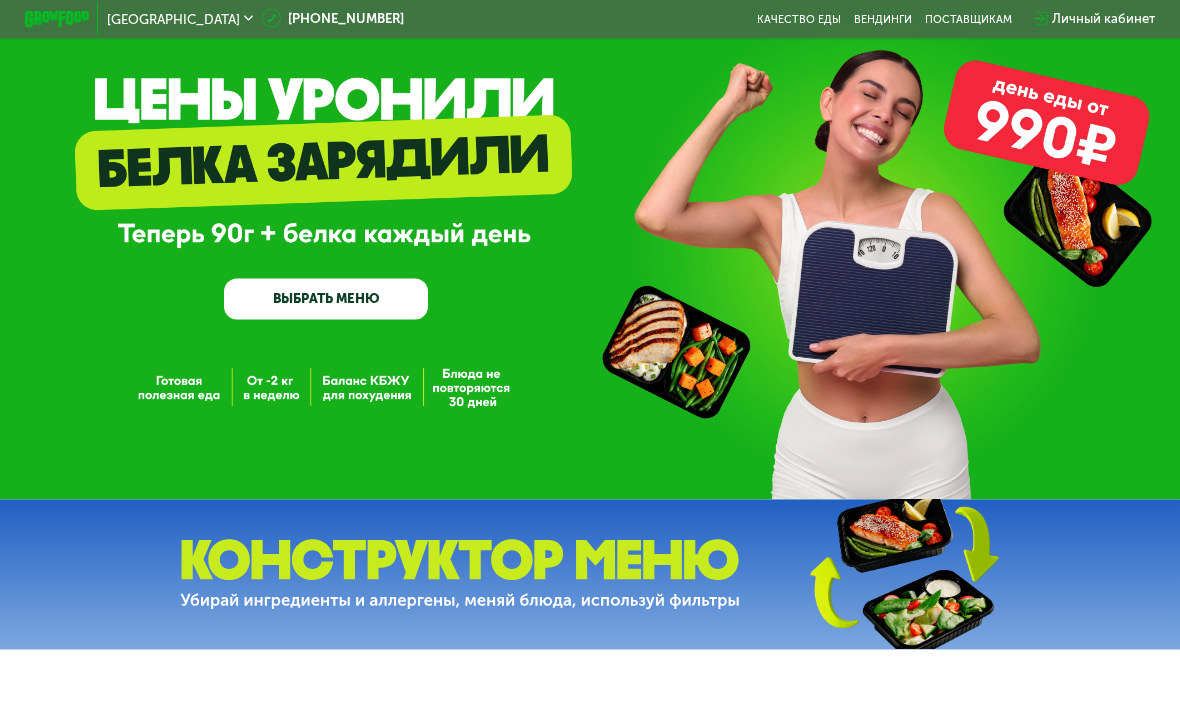 click on "GrowFood — доставка правильного питания  ВЫБРАТЬ МЕНЮ" at bounding box center (590, 221) 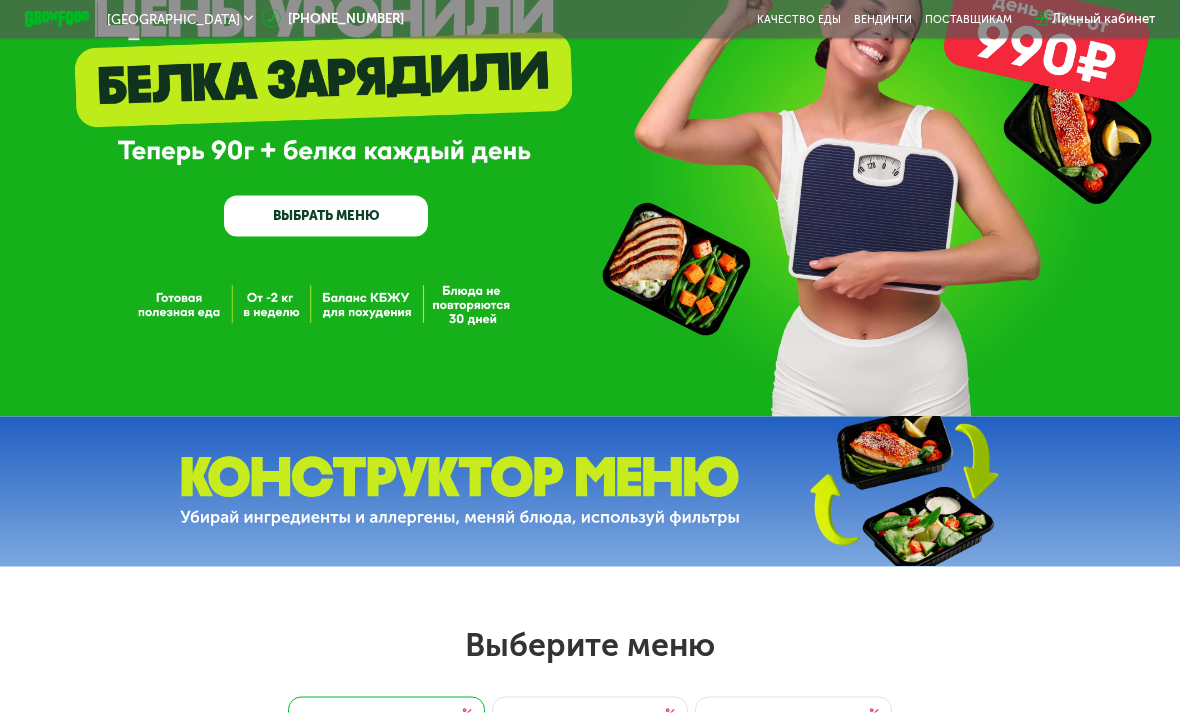 scroll, scrollTop: 0, scrollLeft: 0, axis: both 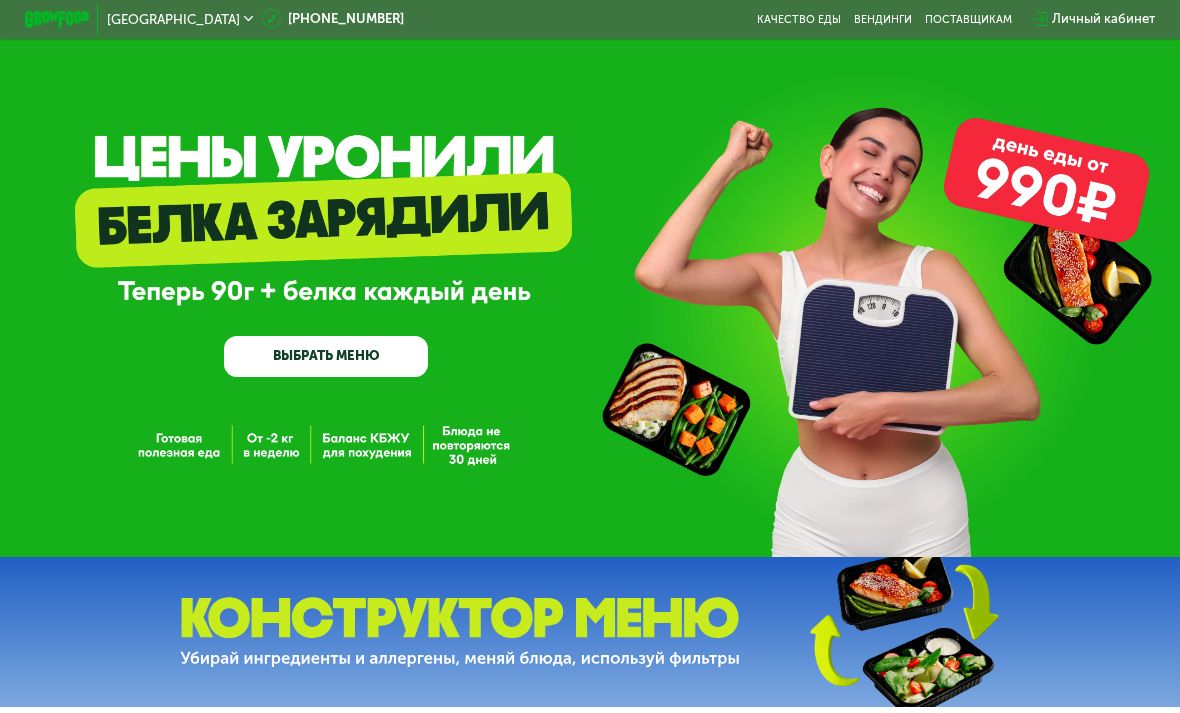 click on "[PHONE_NUMBER]" at bounding box center [333, 19] 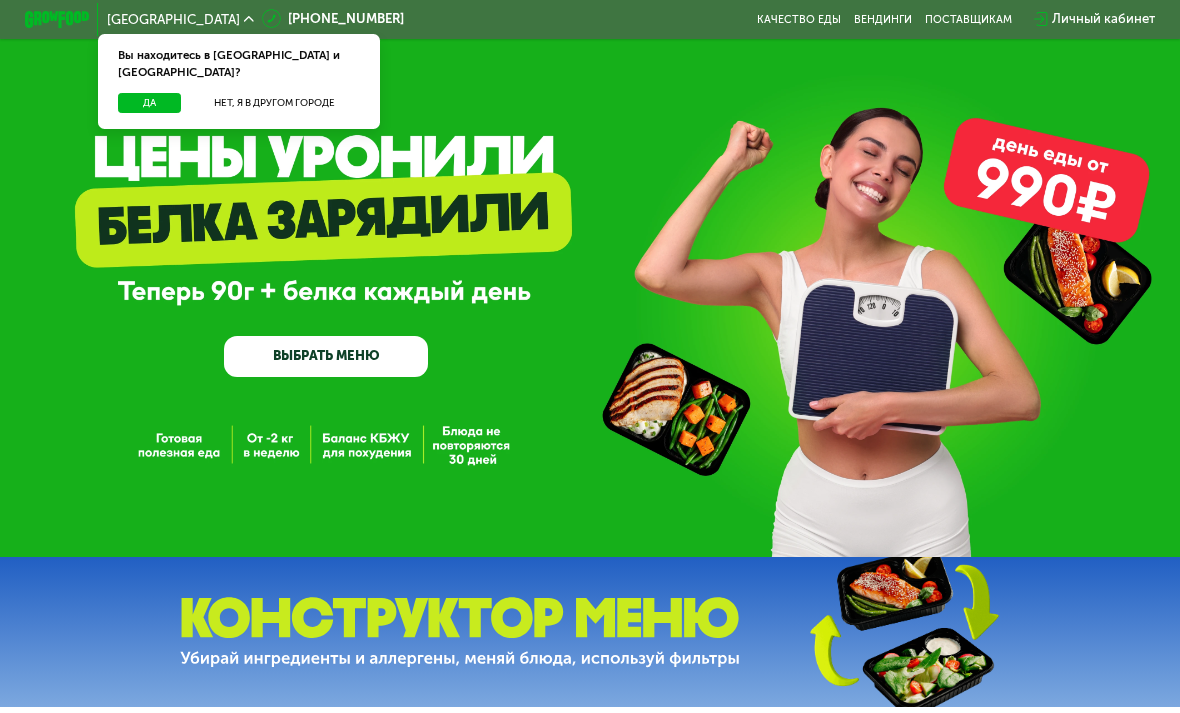 click on "Да" at bounding box center [149, 103] 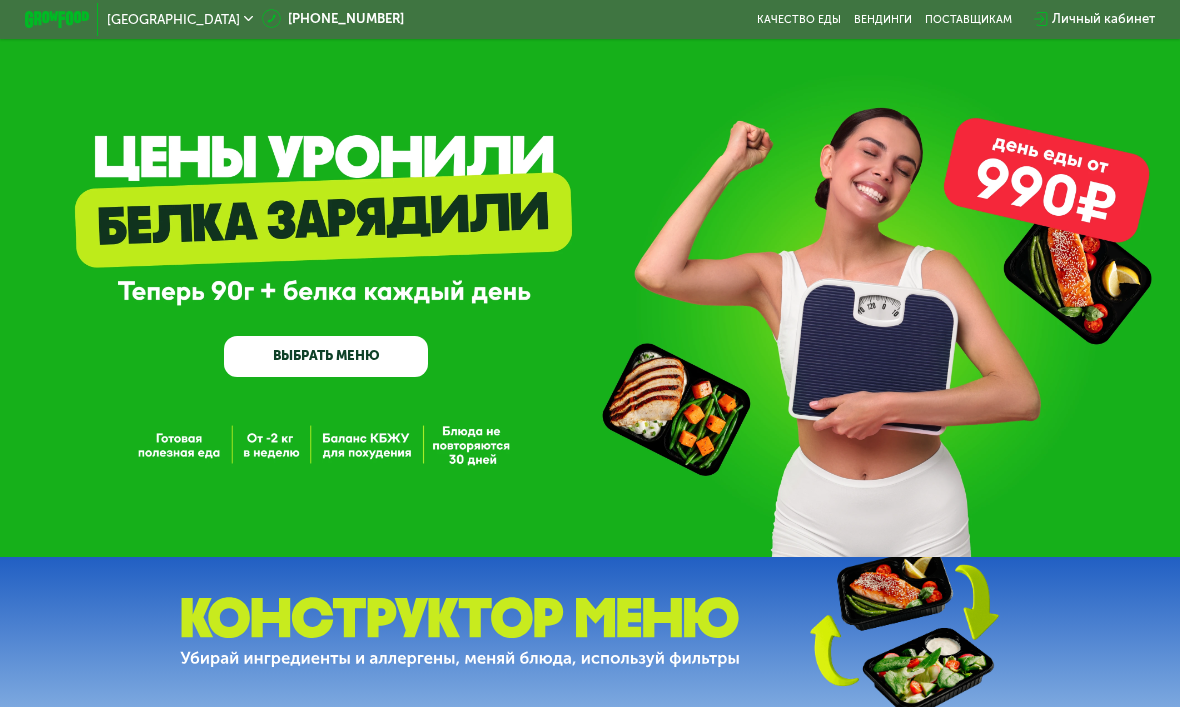 click on "ВЫБРАТЬ МЕНЮ" at bounding box center [326, 356] 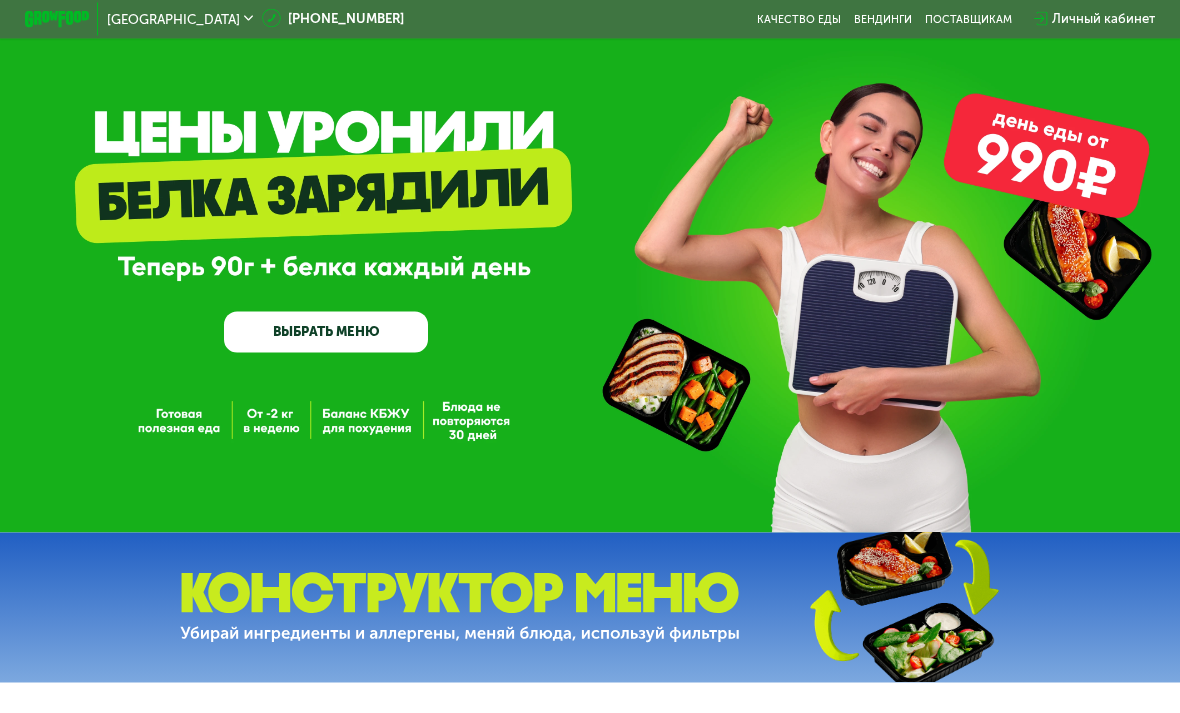 scroll, scrollTop: 0, scrollLeft: 0, axis: both 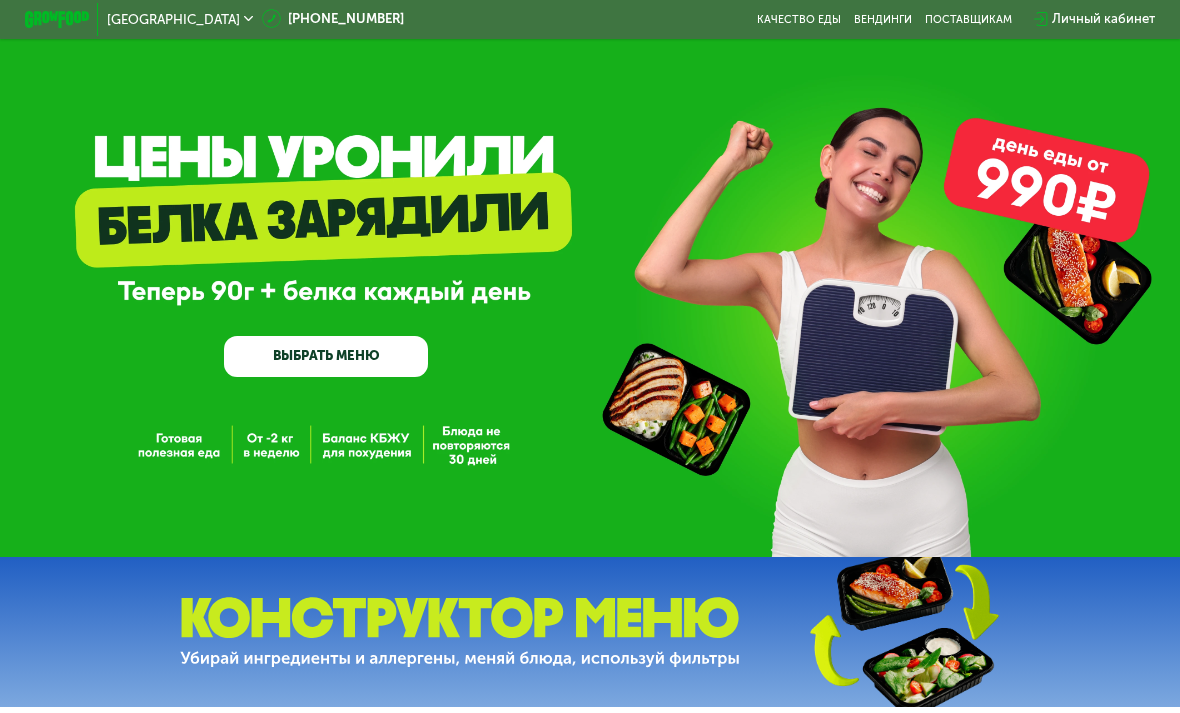 click on "GrowFood — доставка правильного питания  ВЫБРАТЬ МЕНЮ" at bounding box center [590, 278] 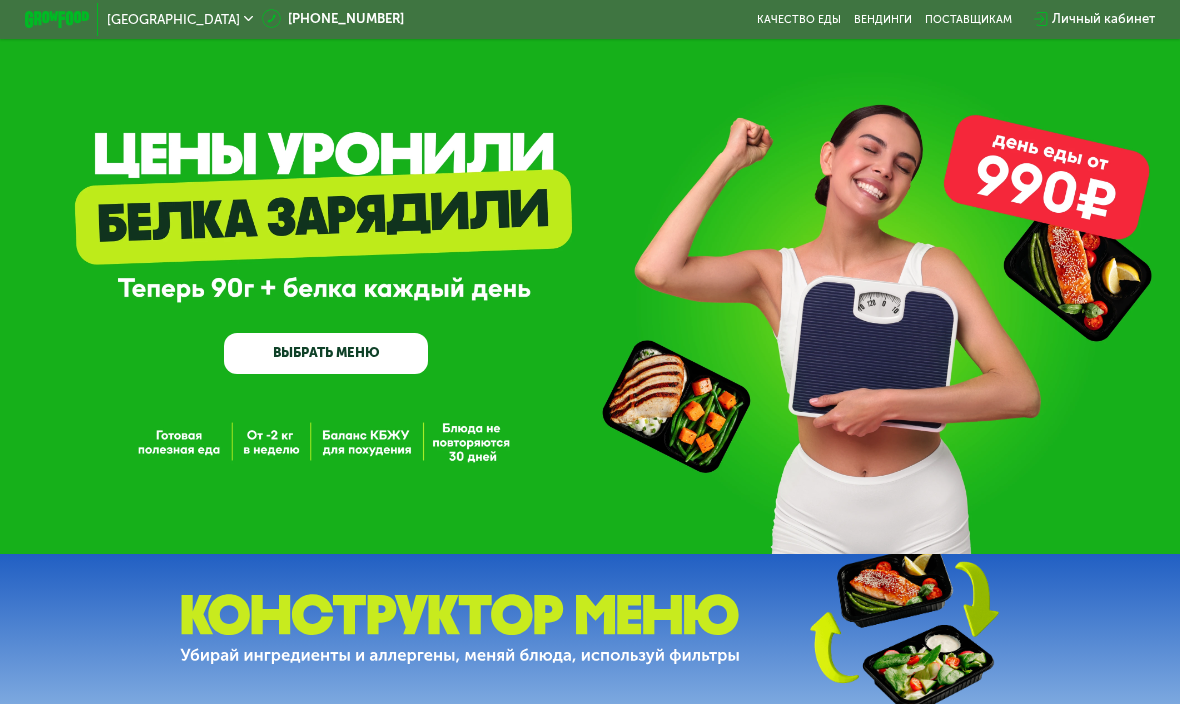 scroll, scrollTop: 0, scrollLeft: 0, axis: both 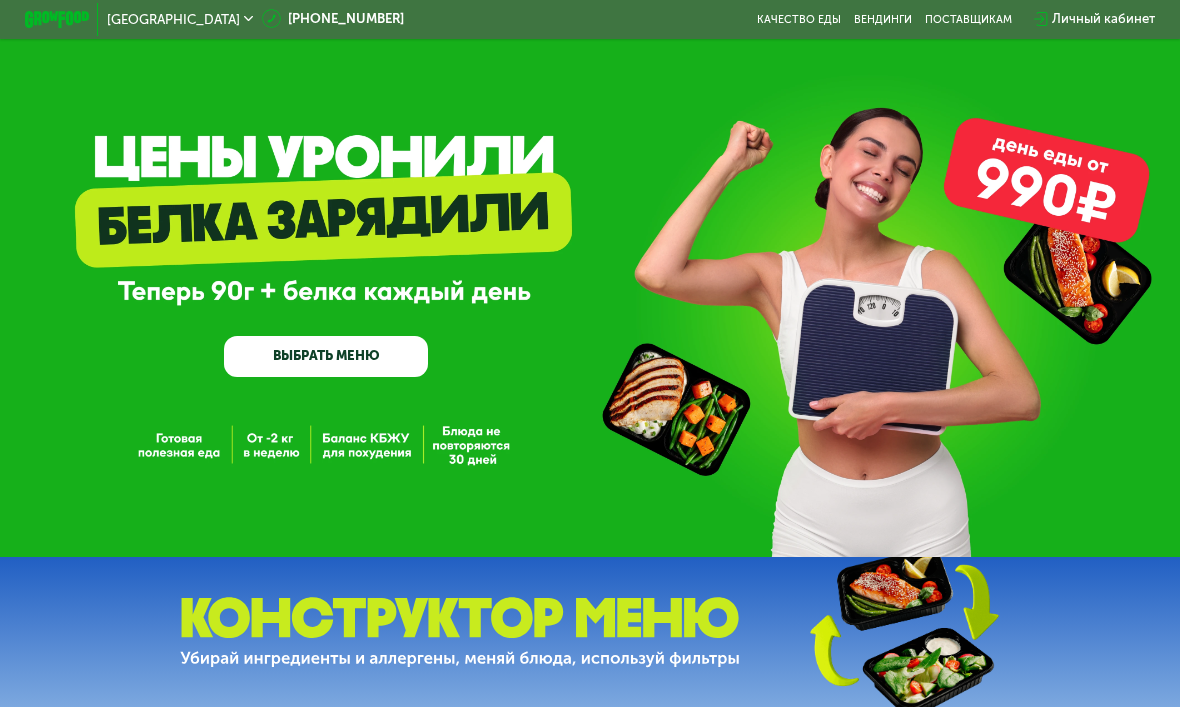 click on "ВЫБРАТЬ МЕНЮ" at bounding box center [326, 356] 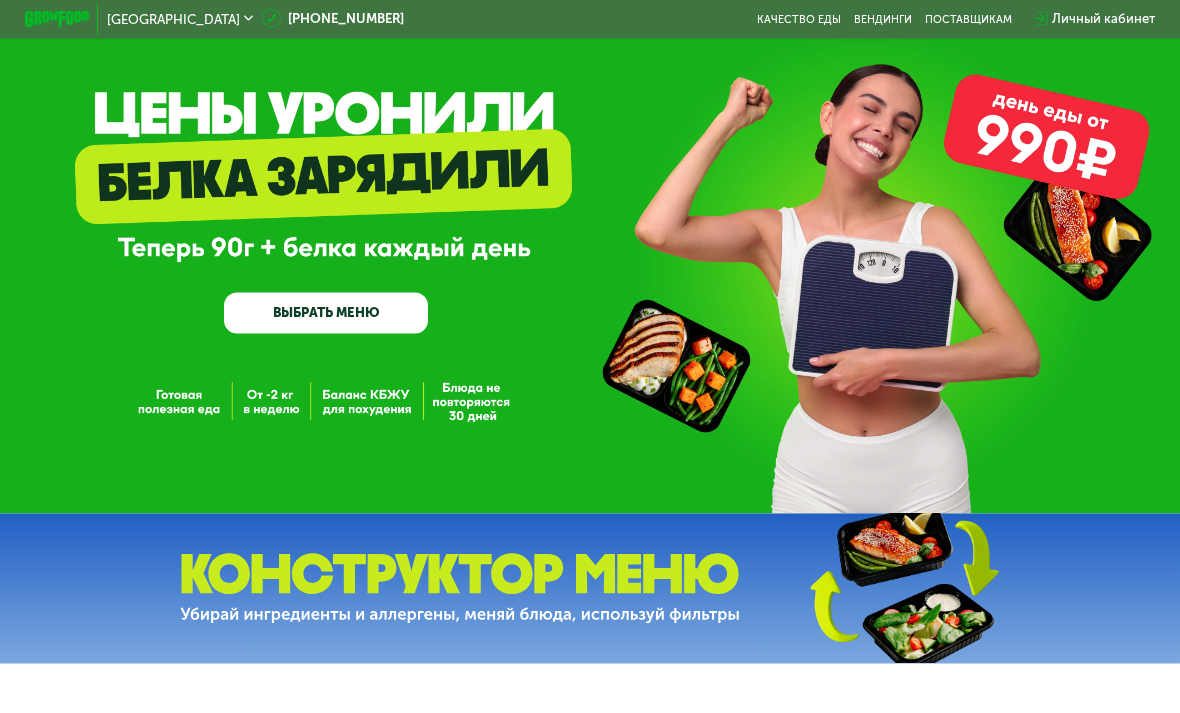 click on "ВЫБРАТЬ МЕНЮ" at bounding box center [326, 313] 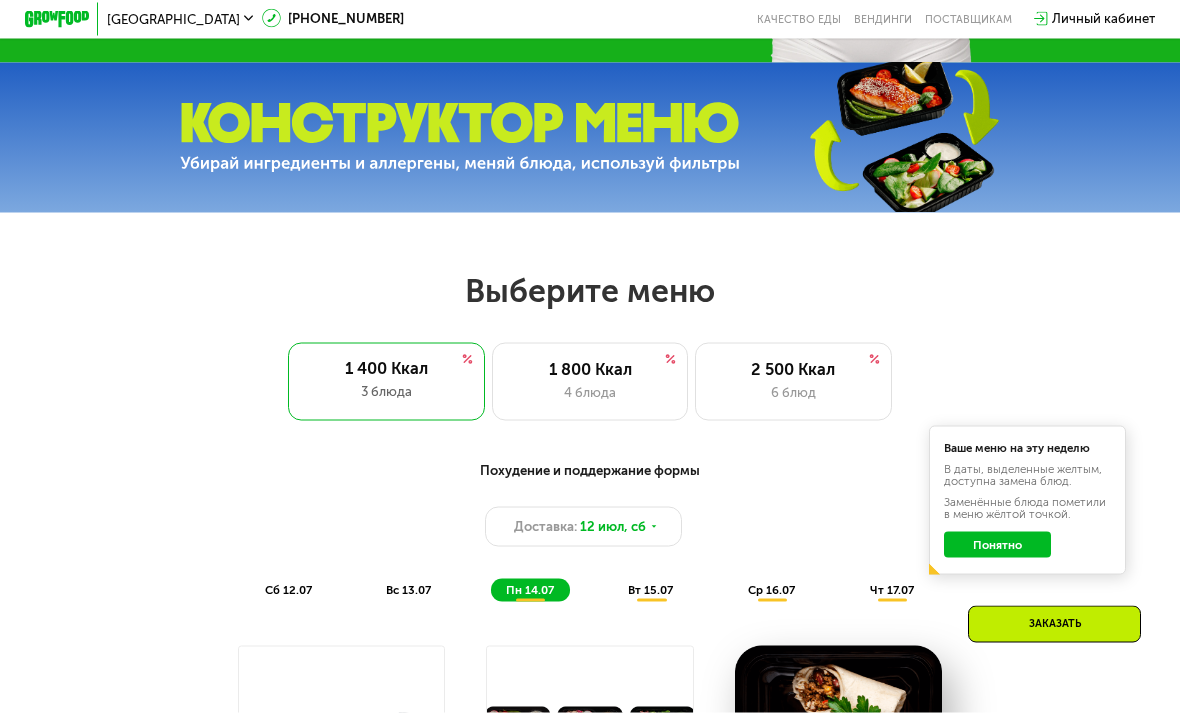 scroll, scrollTop: 726, scrollLeft: 0, axis: vertical 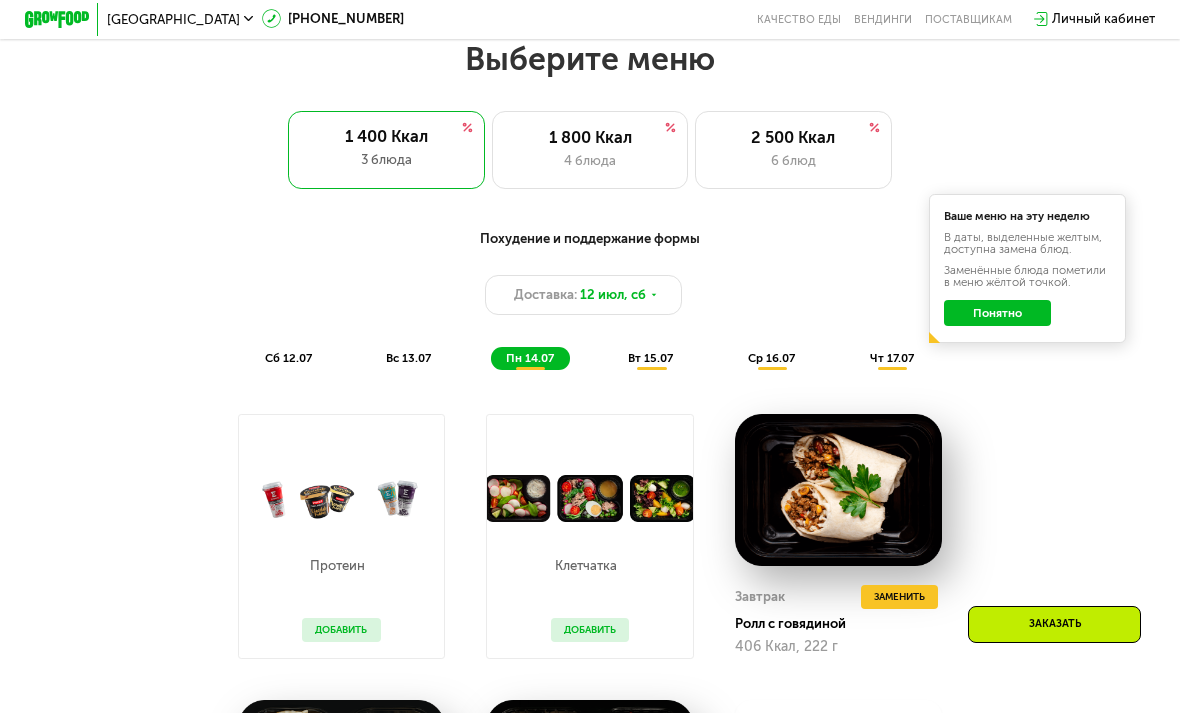 click on "Выберите меню" at bounding box center [589, 59] 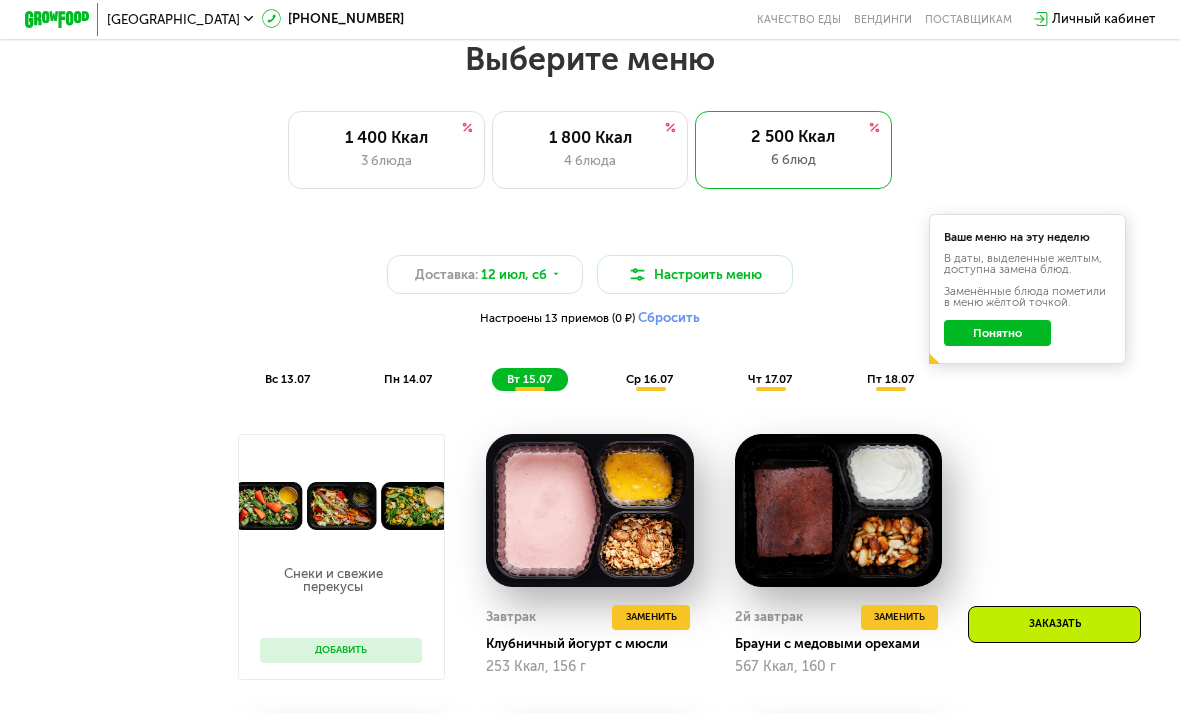 click on "1 400 Ккал" at bounding box center [387, 138] 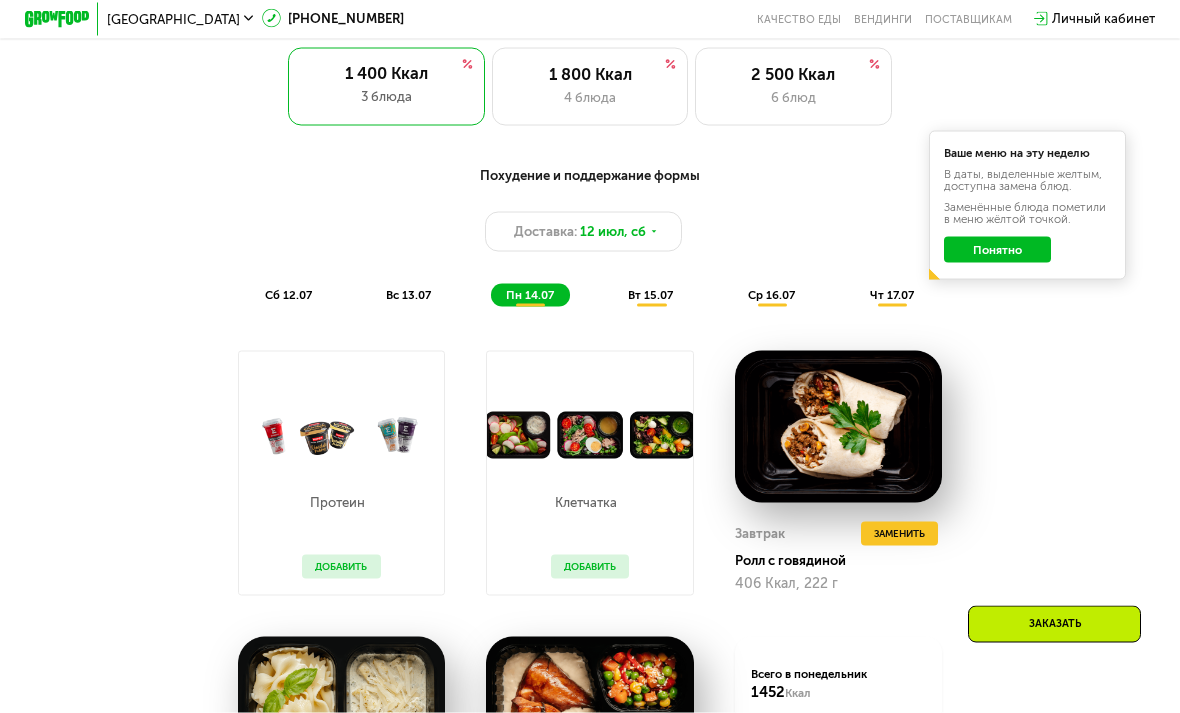scroll, scrollTop: 781, scrollLeft: 0, axis: vertical 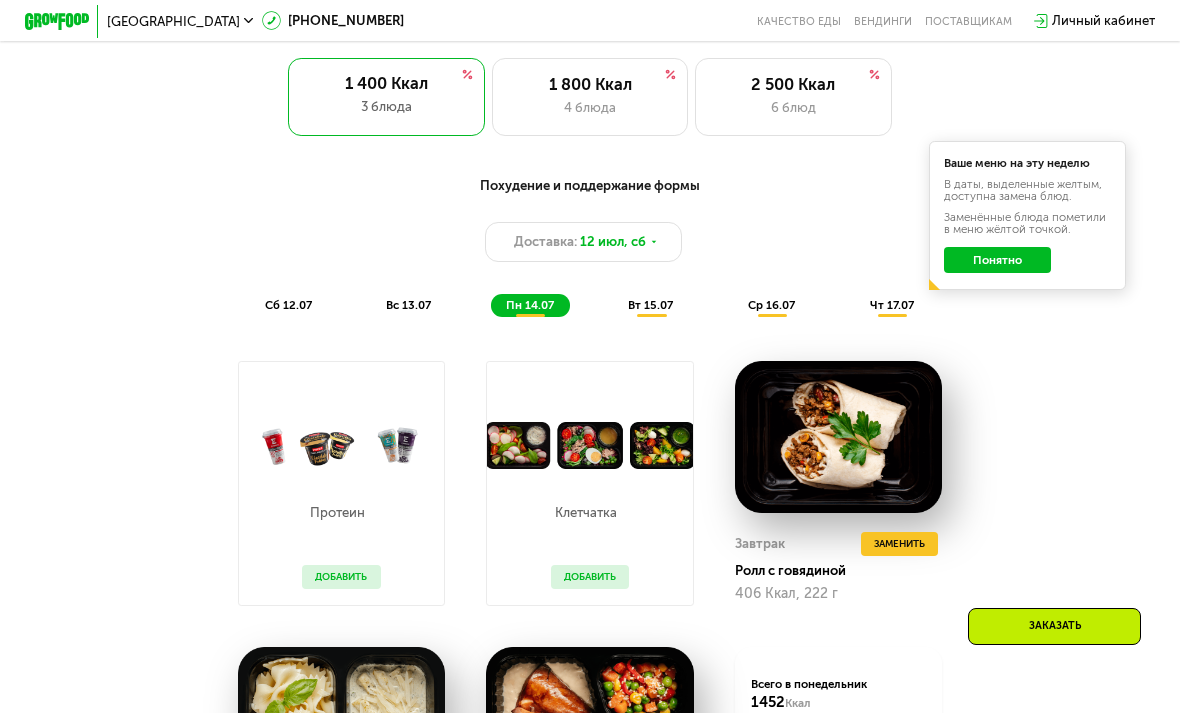 click on "1 400 Ккал" at bounding box center [387, 82] 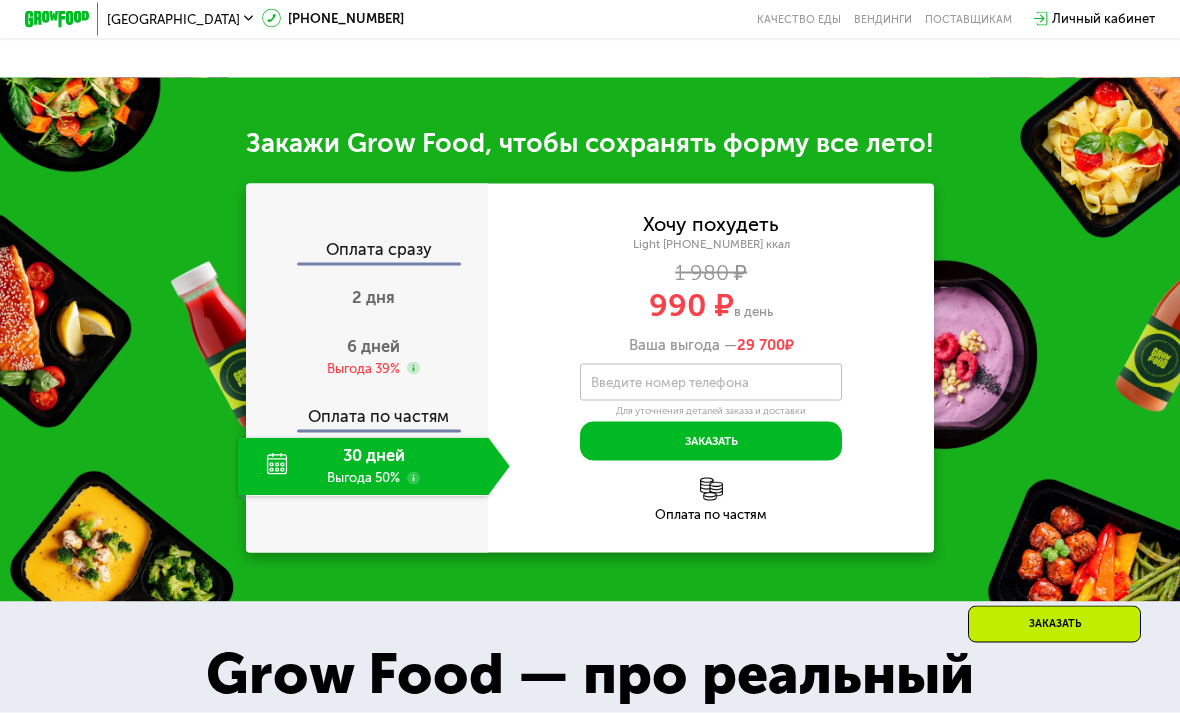 scroll, scrollTop: 1667, scrollLeft: 0, axis: vertical 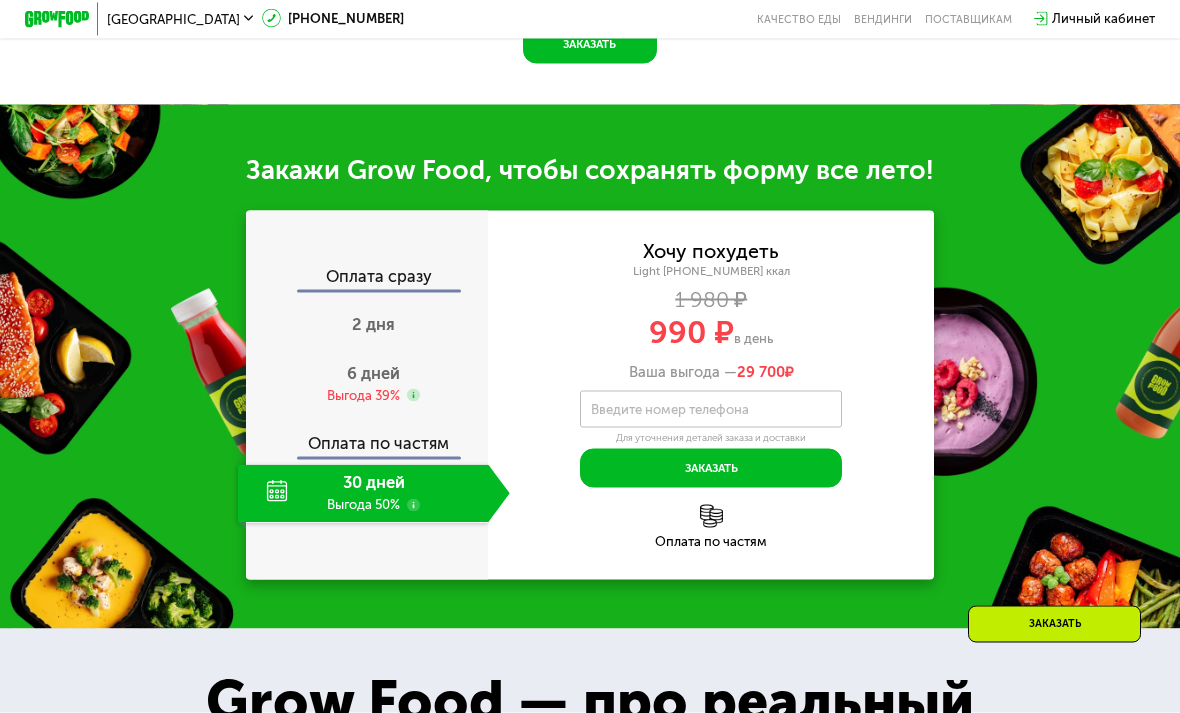 click on "Хочу похудеть" at bounding box center [711, 252] 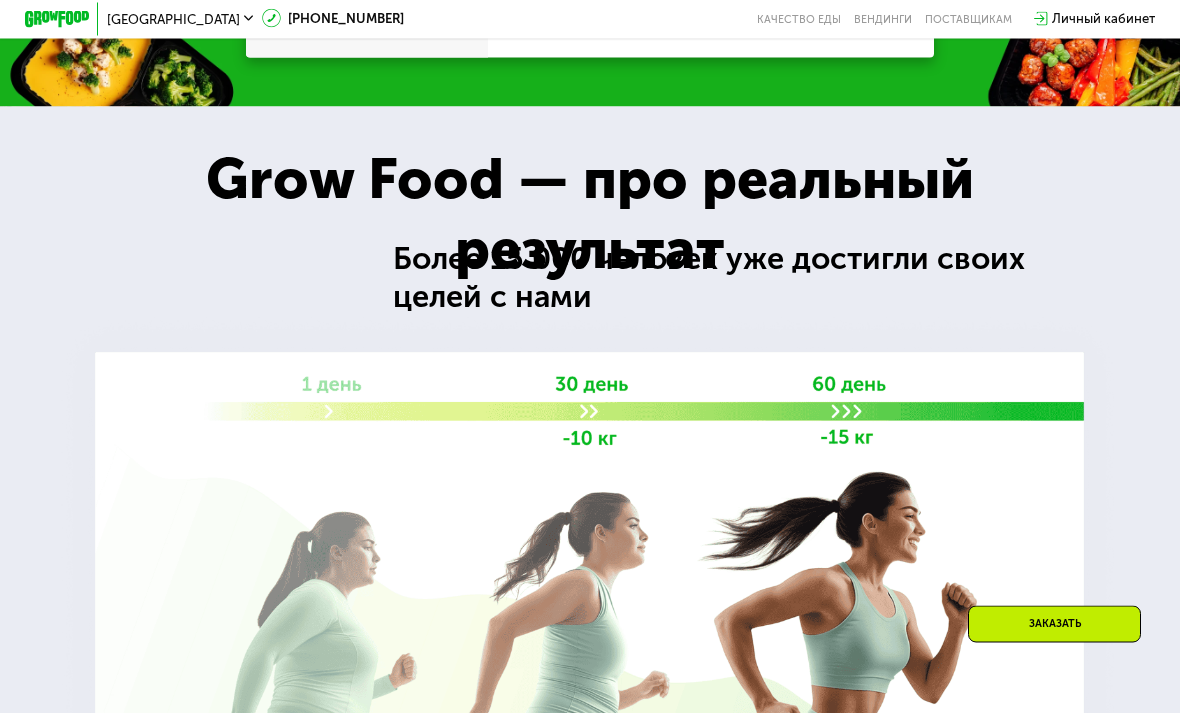 scroll, scrollTop: 2190, scrollLeft: 0, axis: vertical 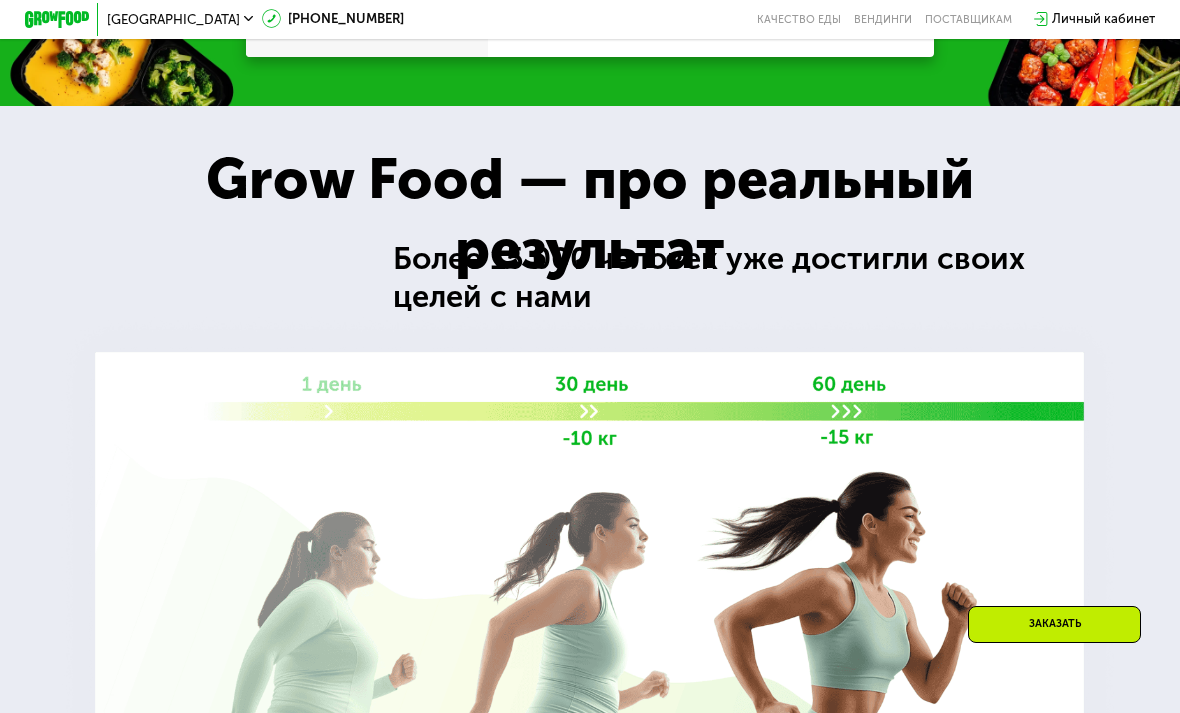 click at bounding box center [589, 596] 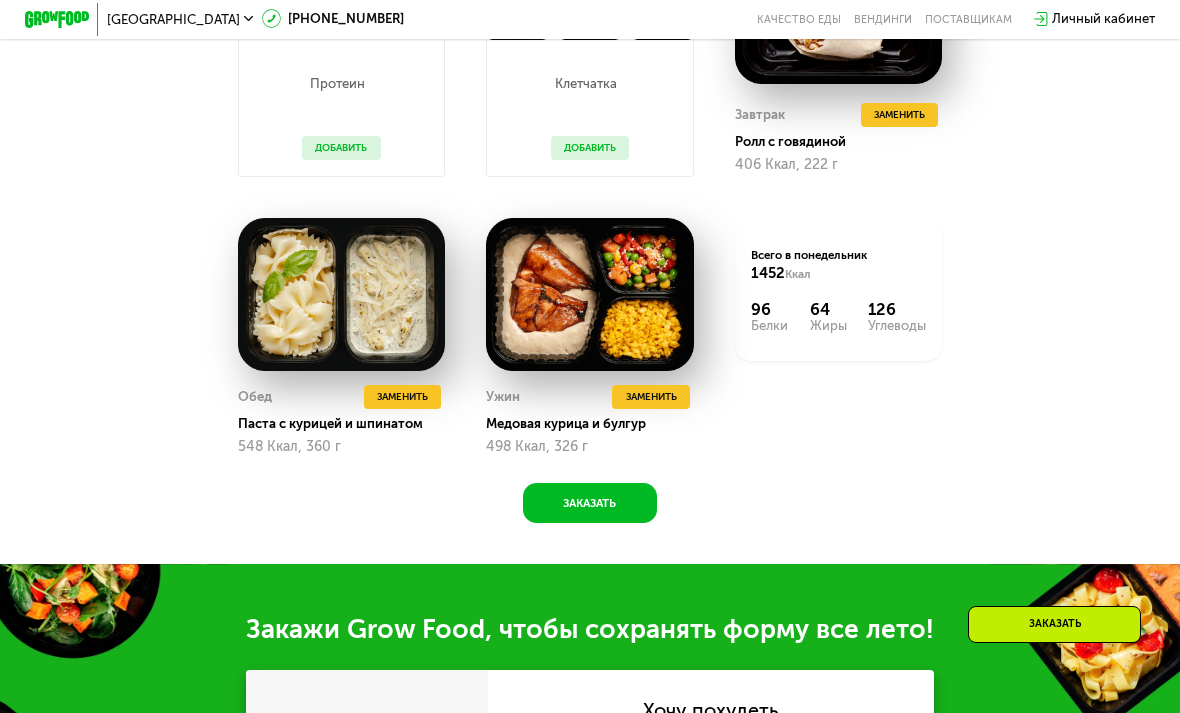 scroll, scrollTop: 1190, scrollLeft: 0, axis: vertical 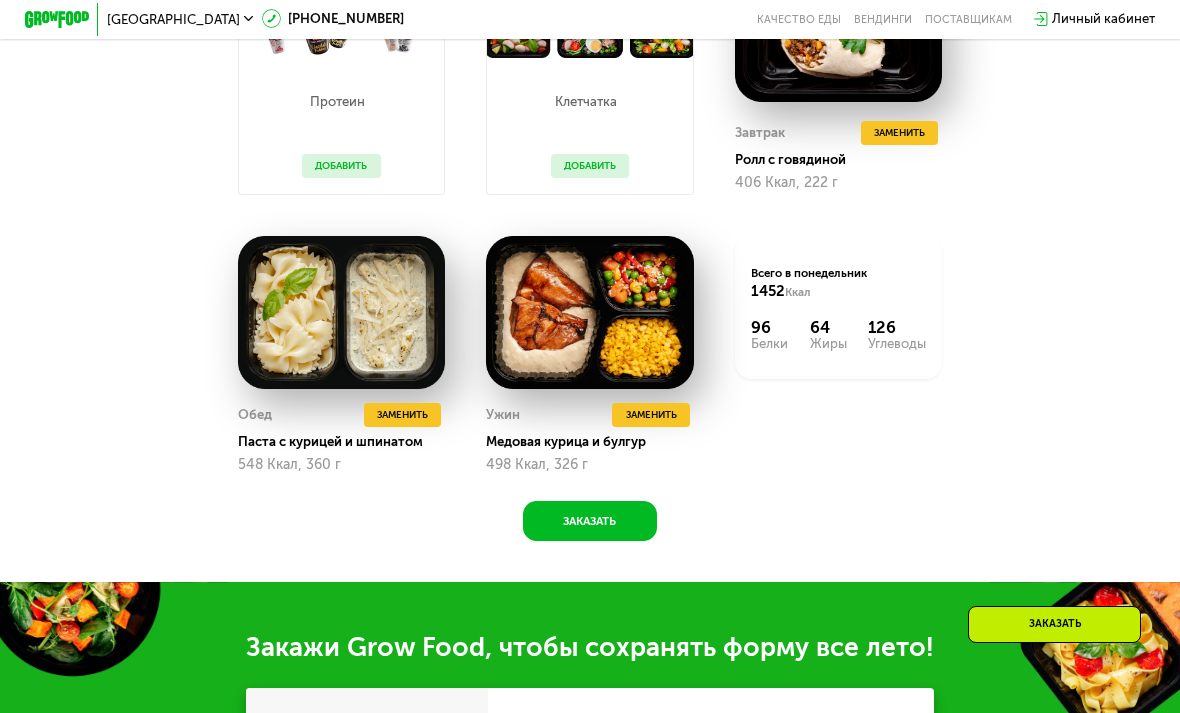 click on "Заказать" 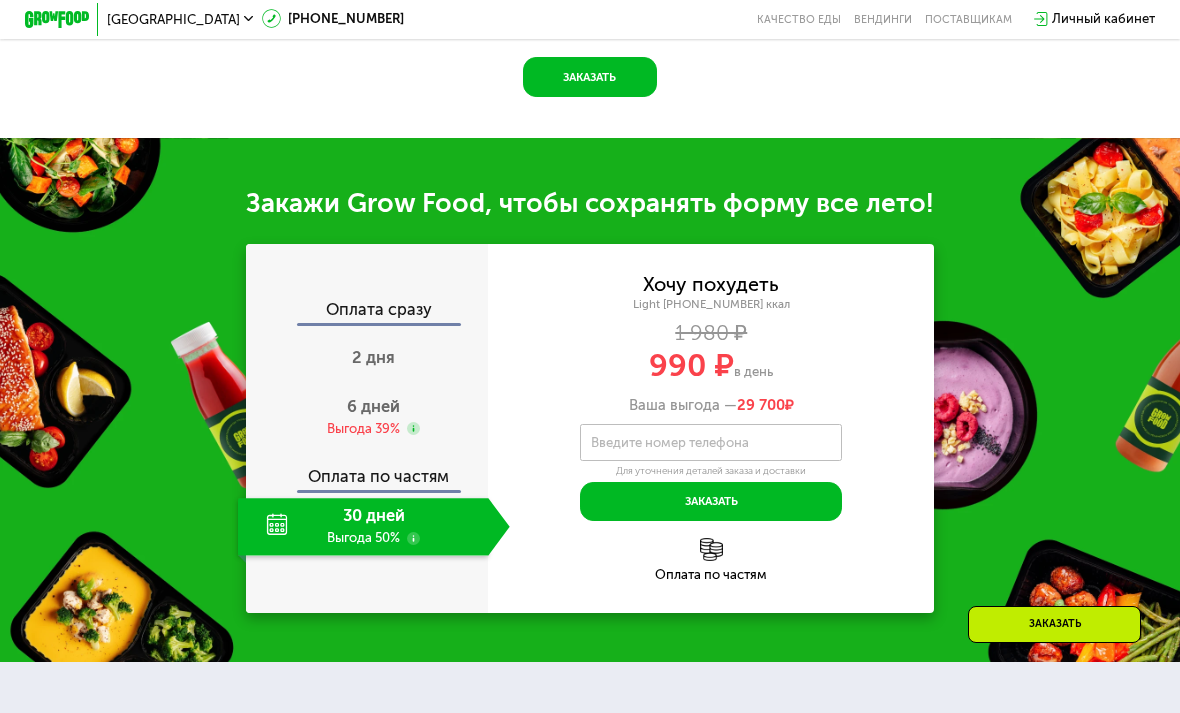 scroll, scrollTop: 1636, scrollLeft: 0, axis: vertical 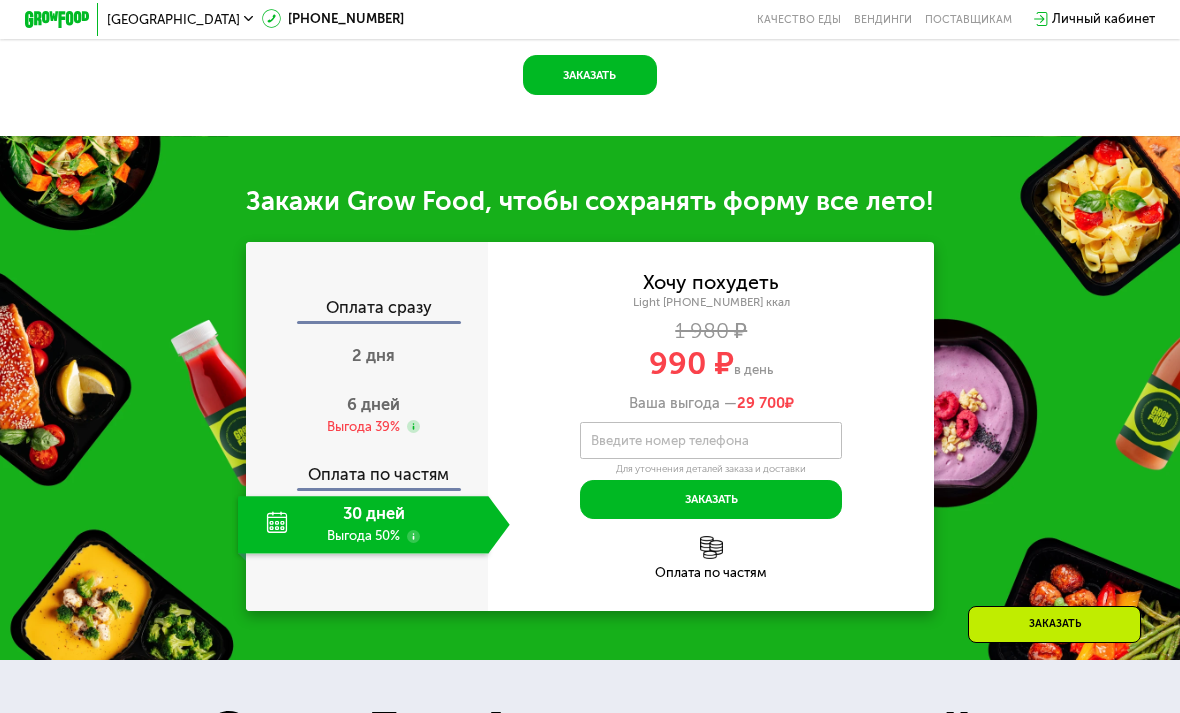 click on "6 дней" at bounding box center (373, 404) 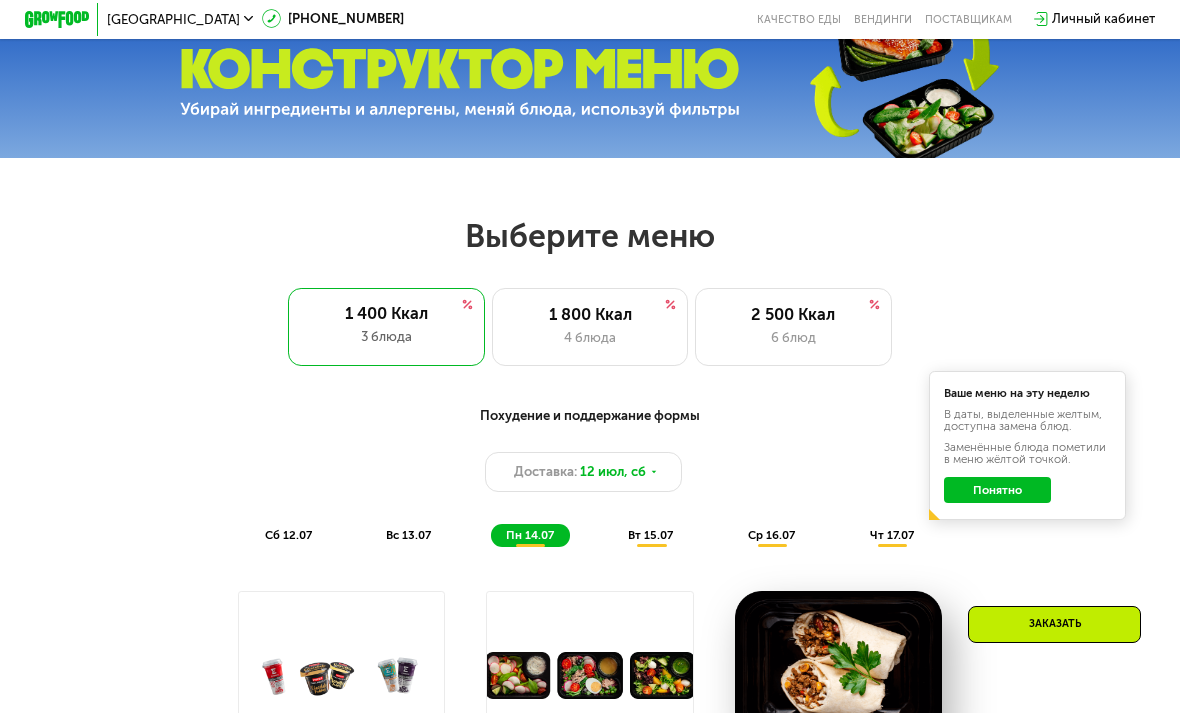 scroll, scrollTop: 548, scrollLeft: 0, axis: vertical 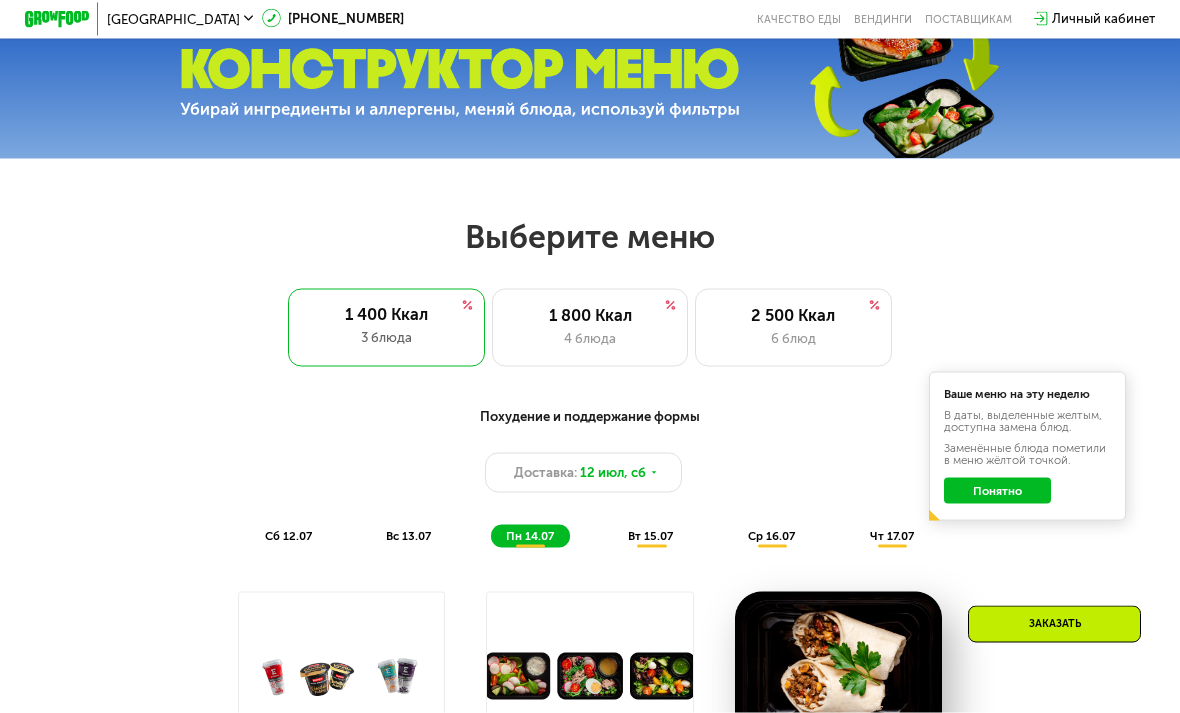 click on "Выберите меню" at bounding box center [589, 237] 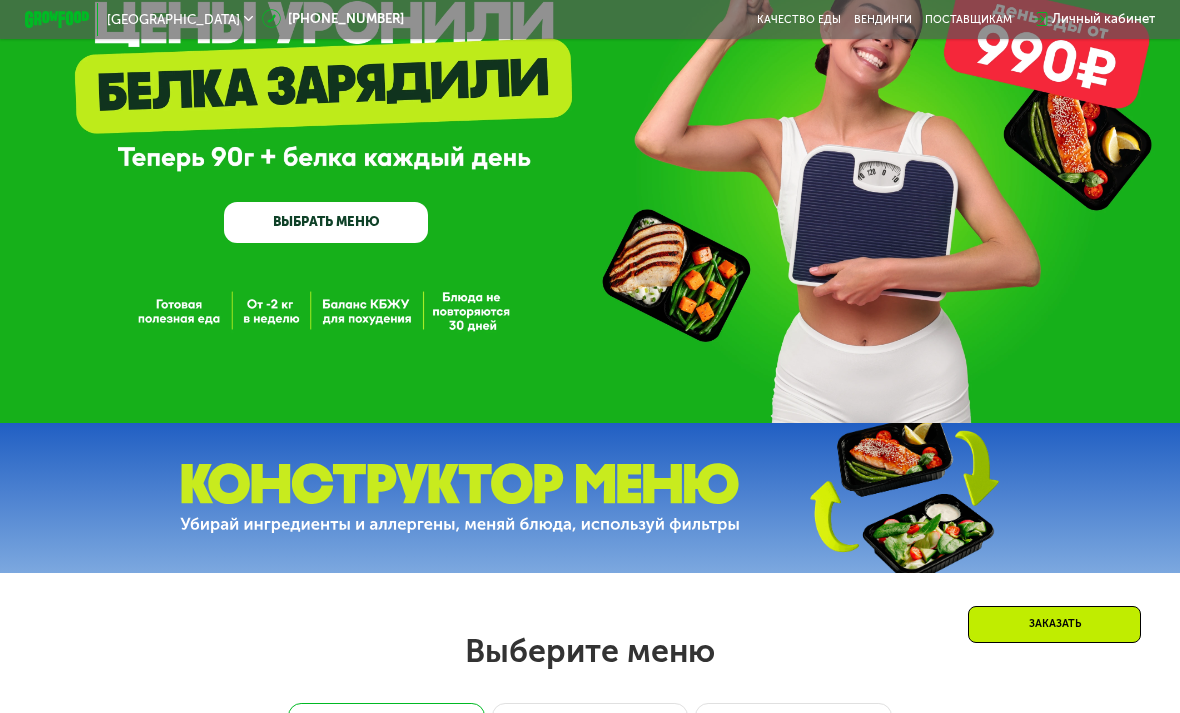 scroll, scrollTop: 127, scrollLeft: 0, axis: vertical 